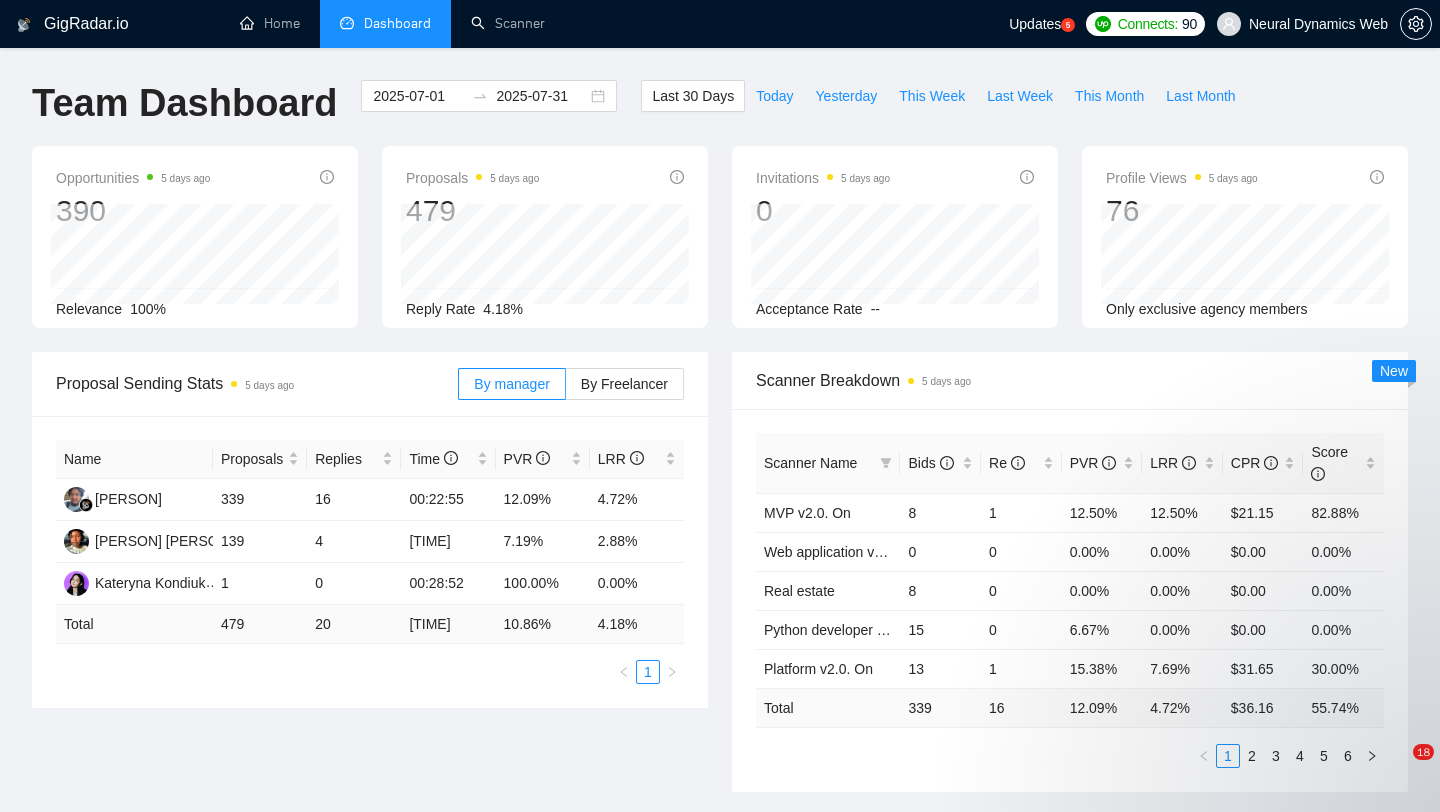 scroll, scrollTop: 0, scrollLeft: 0, axis: both 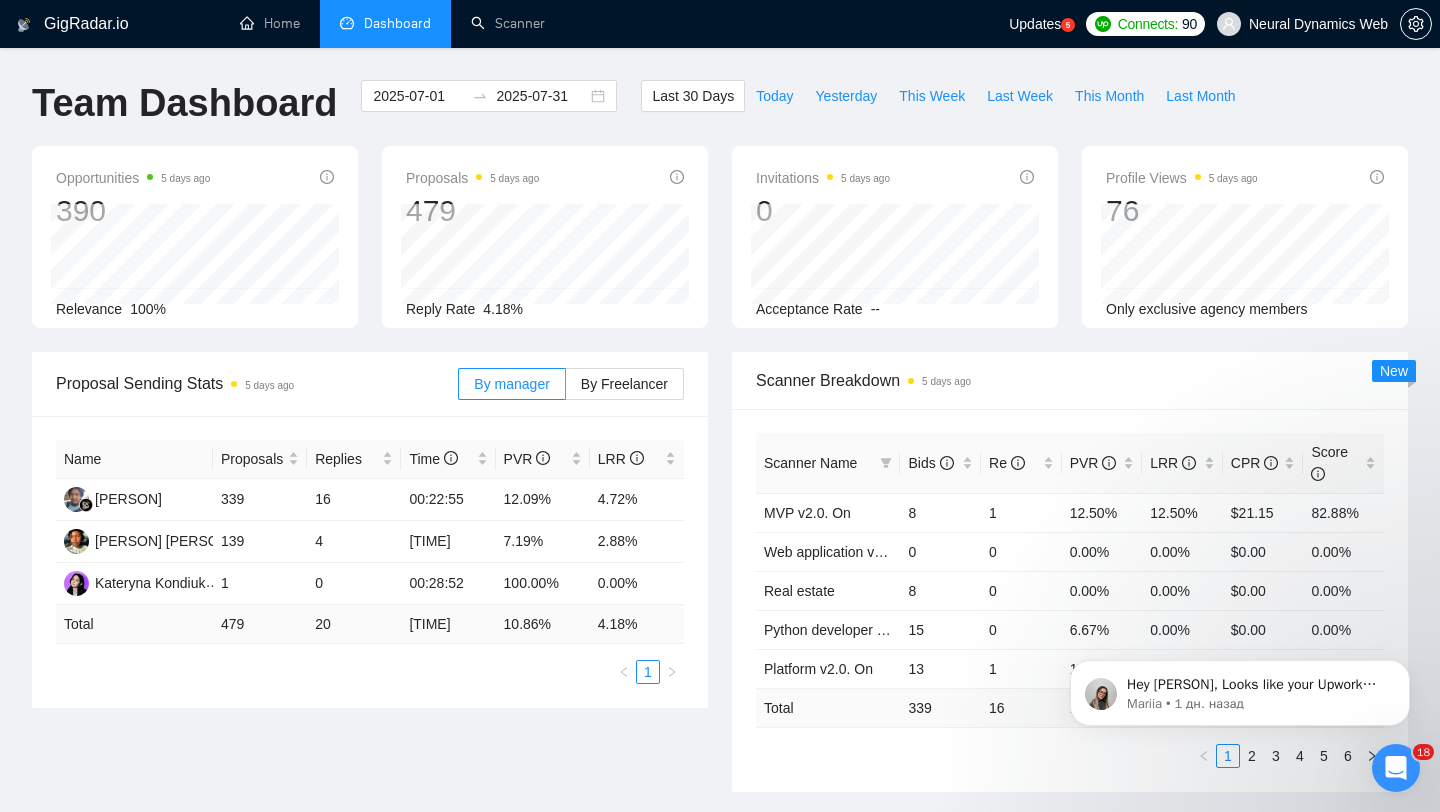 click on "Neural Dynamics Web" at bounding box center [1318, 24] 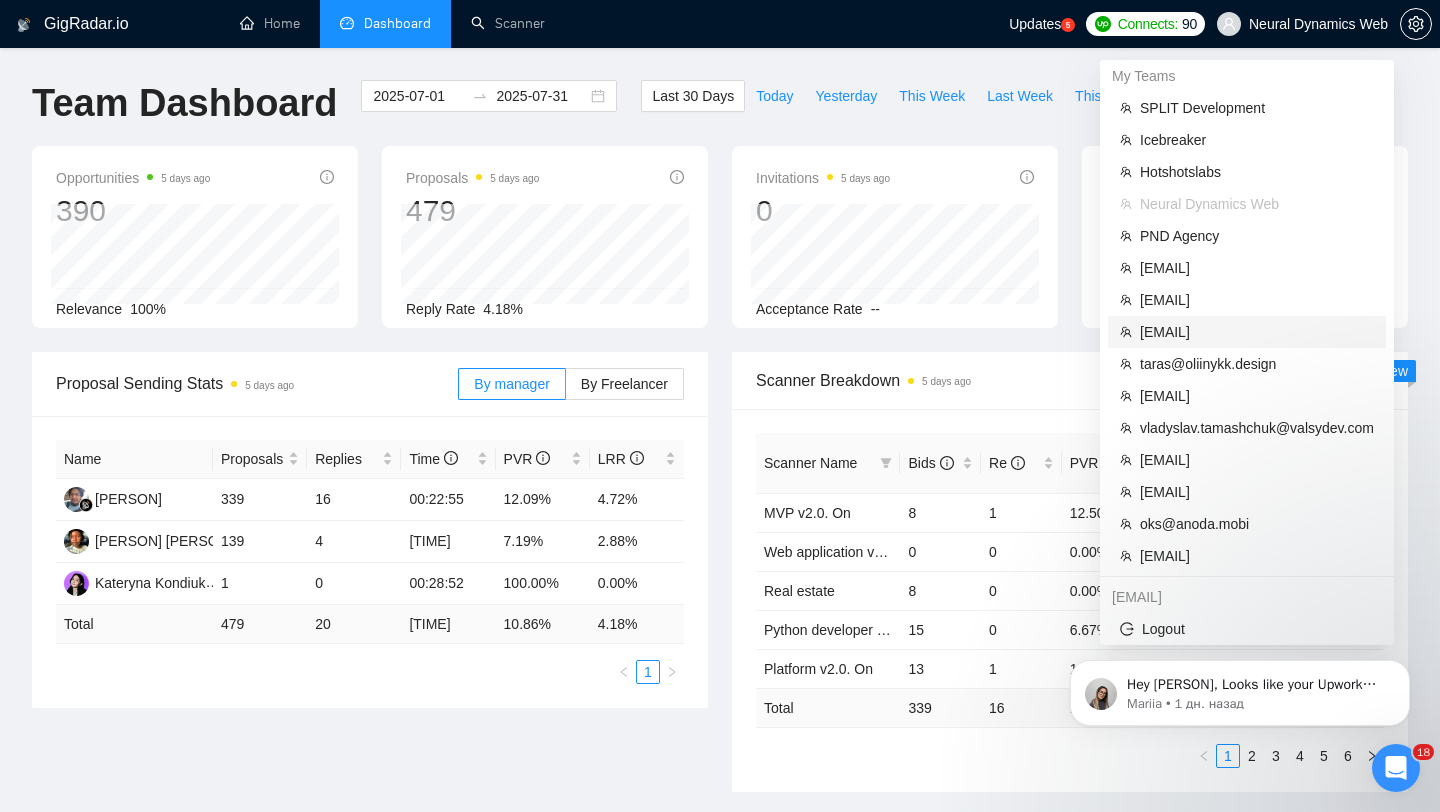 click on "[EMAIL]" at bounding box center [1257, 332] 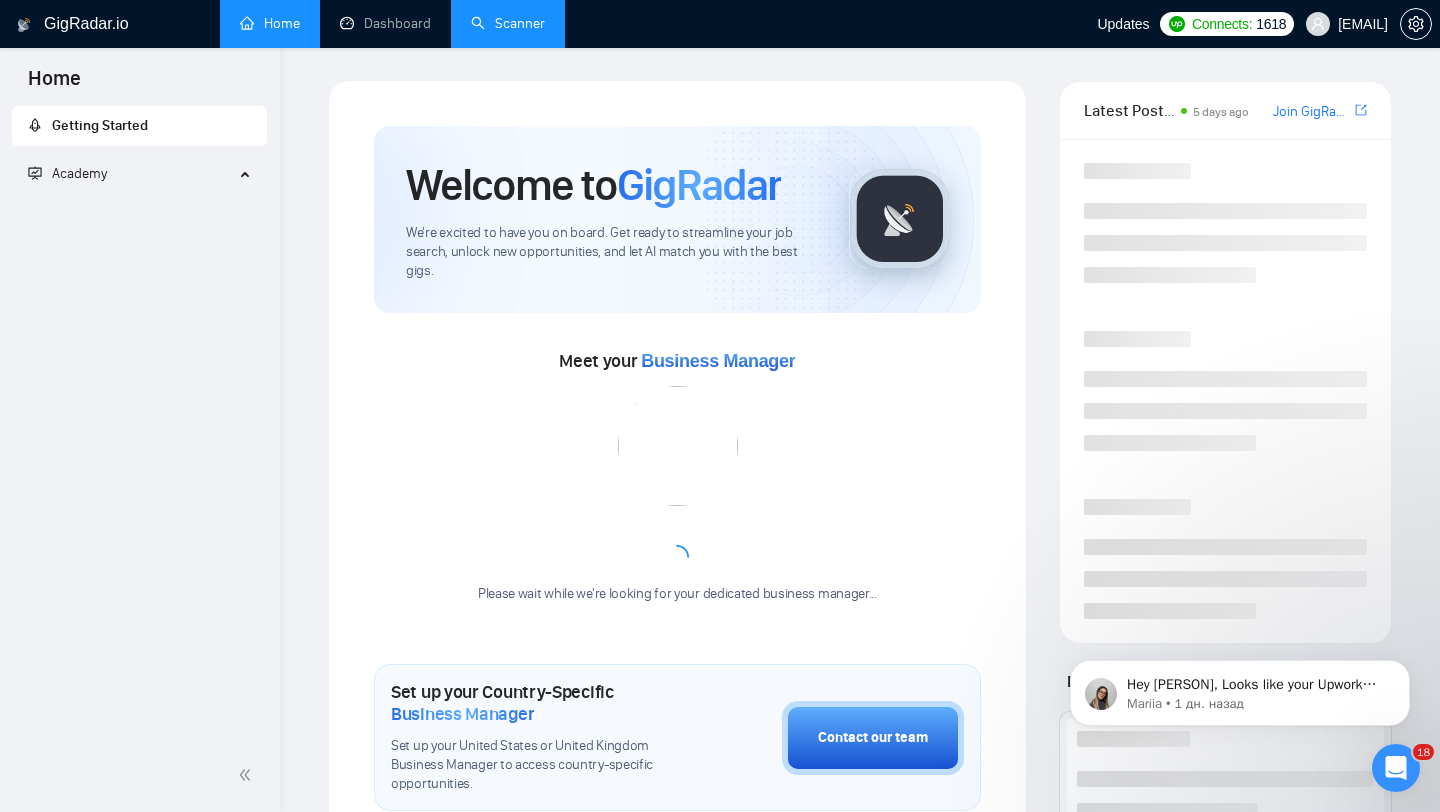 click on "Scanner" at bounding box center [508, 23] 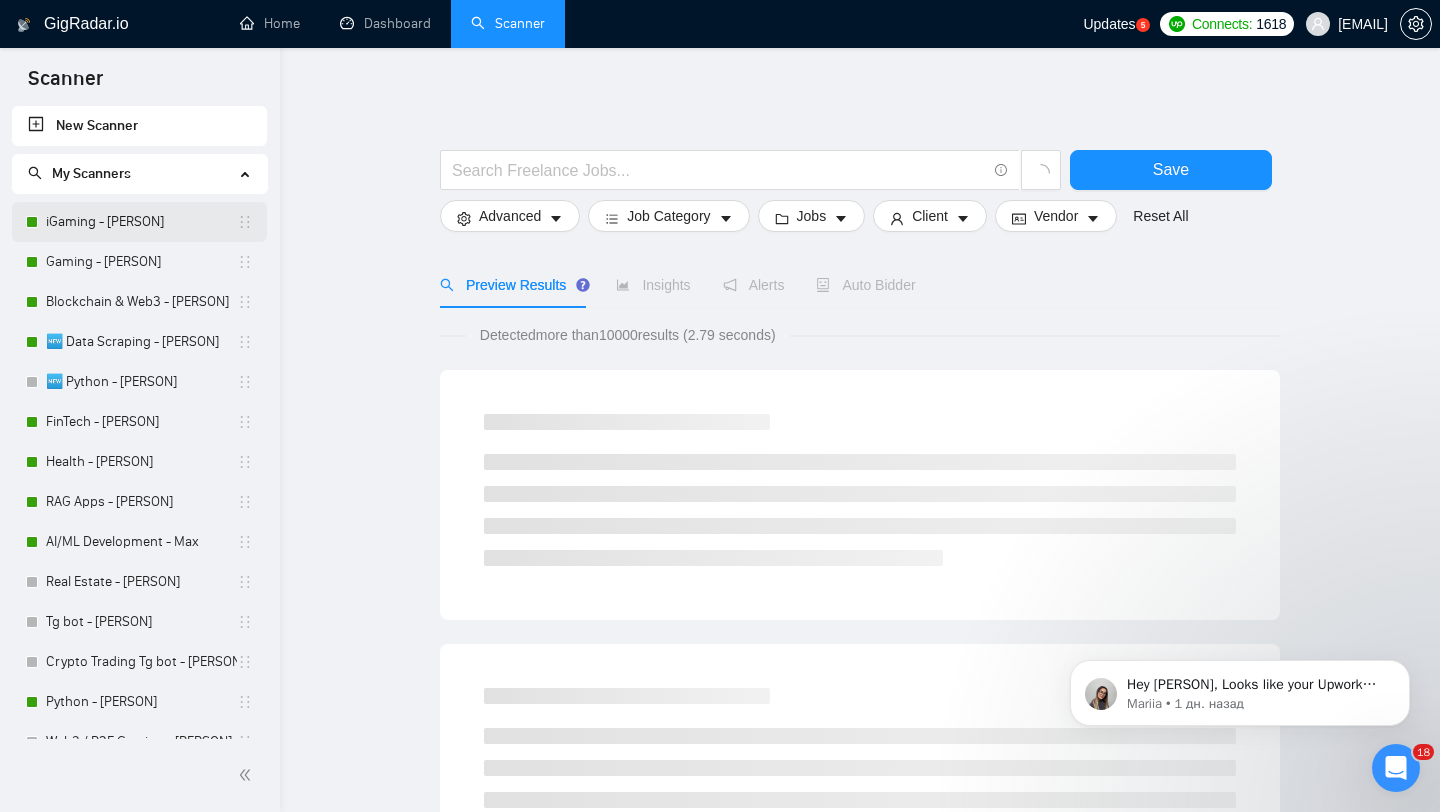 click on "iGaming - [PERSON]" at bounding box center (141, 222) 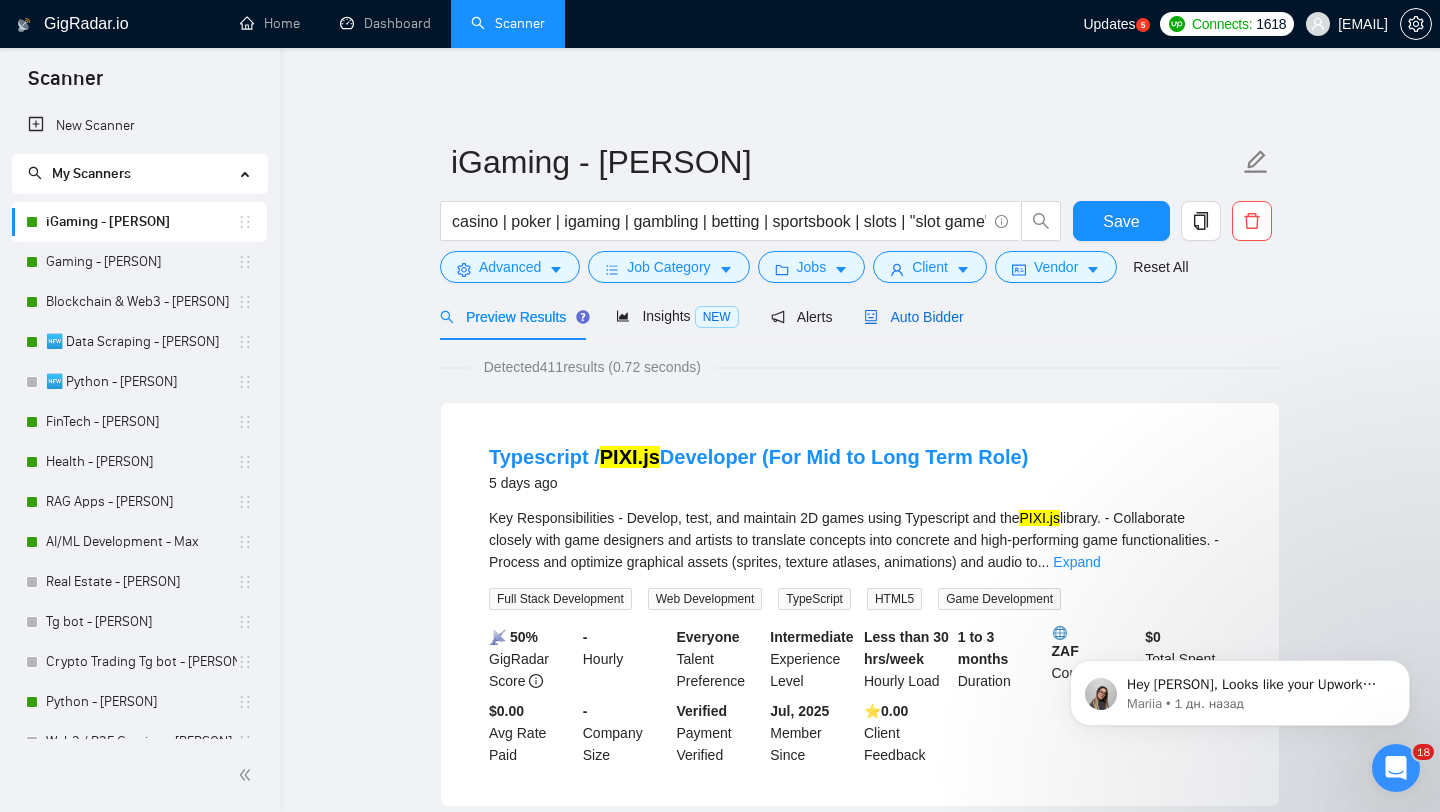 click on "Auto Bidder" at bounding box center (913, 317) 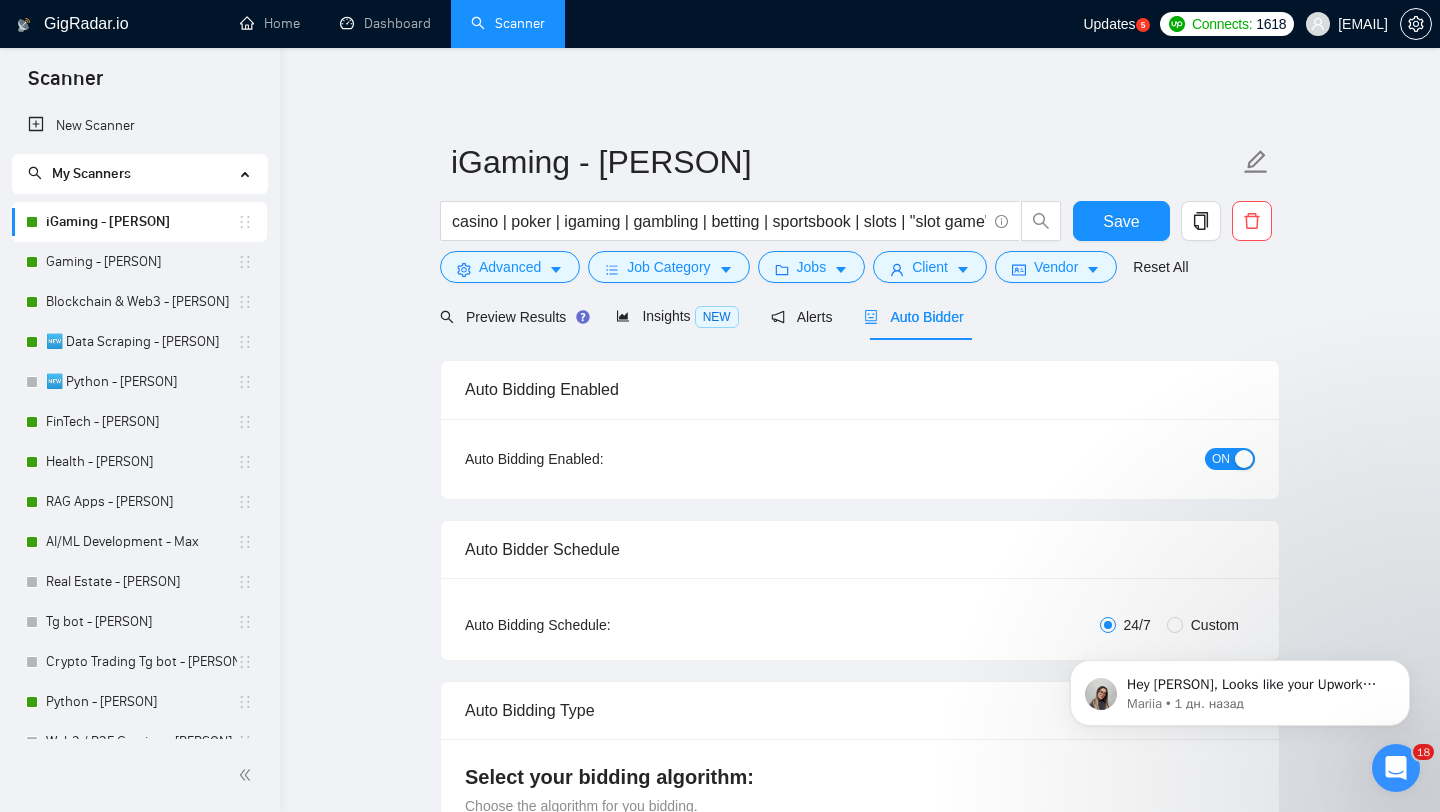 checkbox on "true" 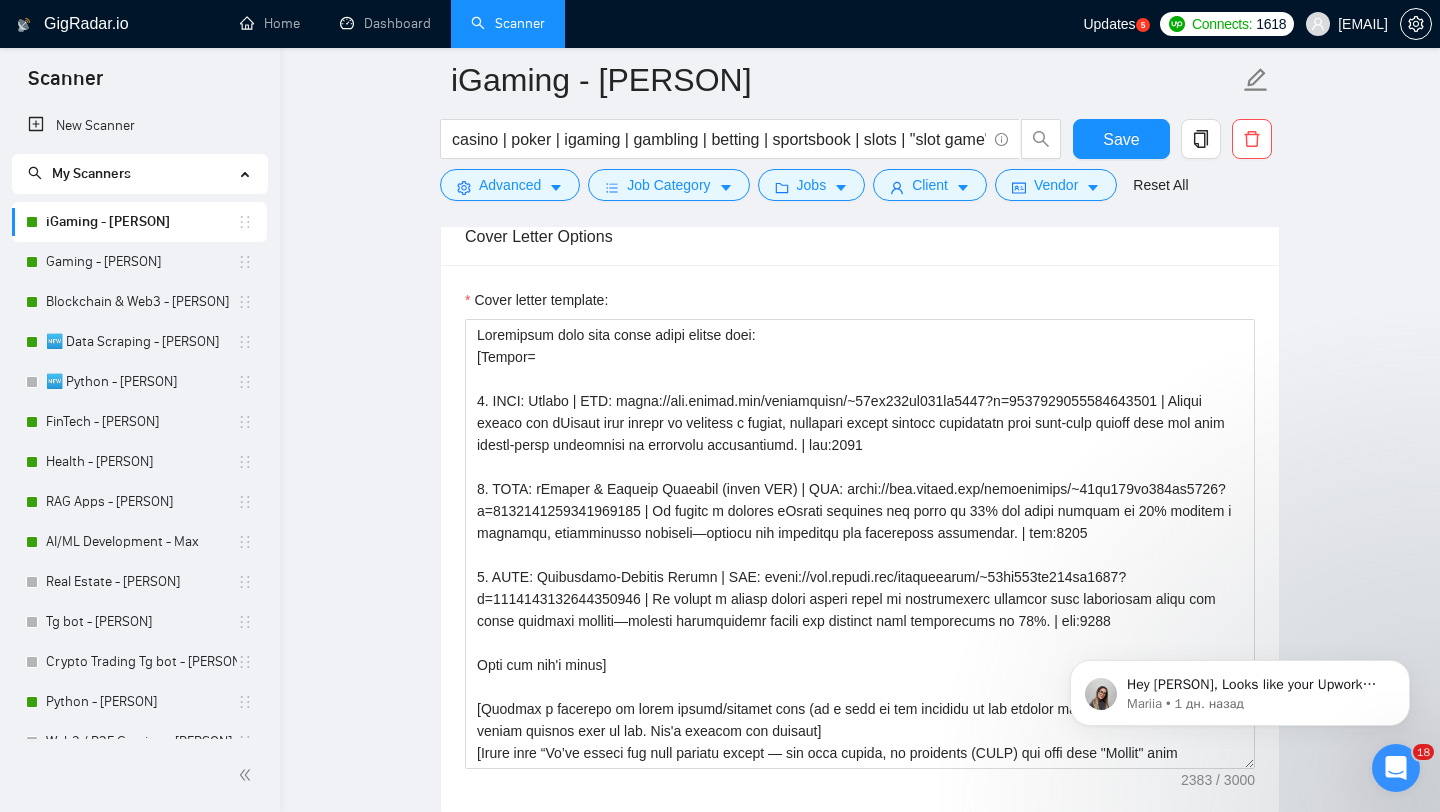 scroll, scrollTop: 1449, scrollLeft: 0, axis: vertical 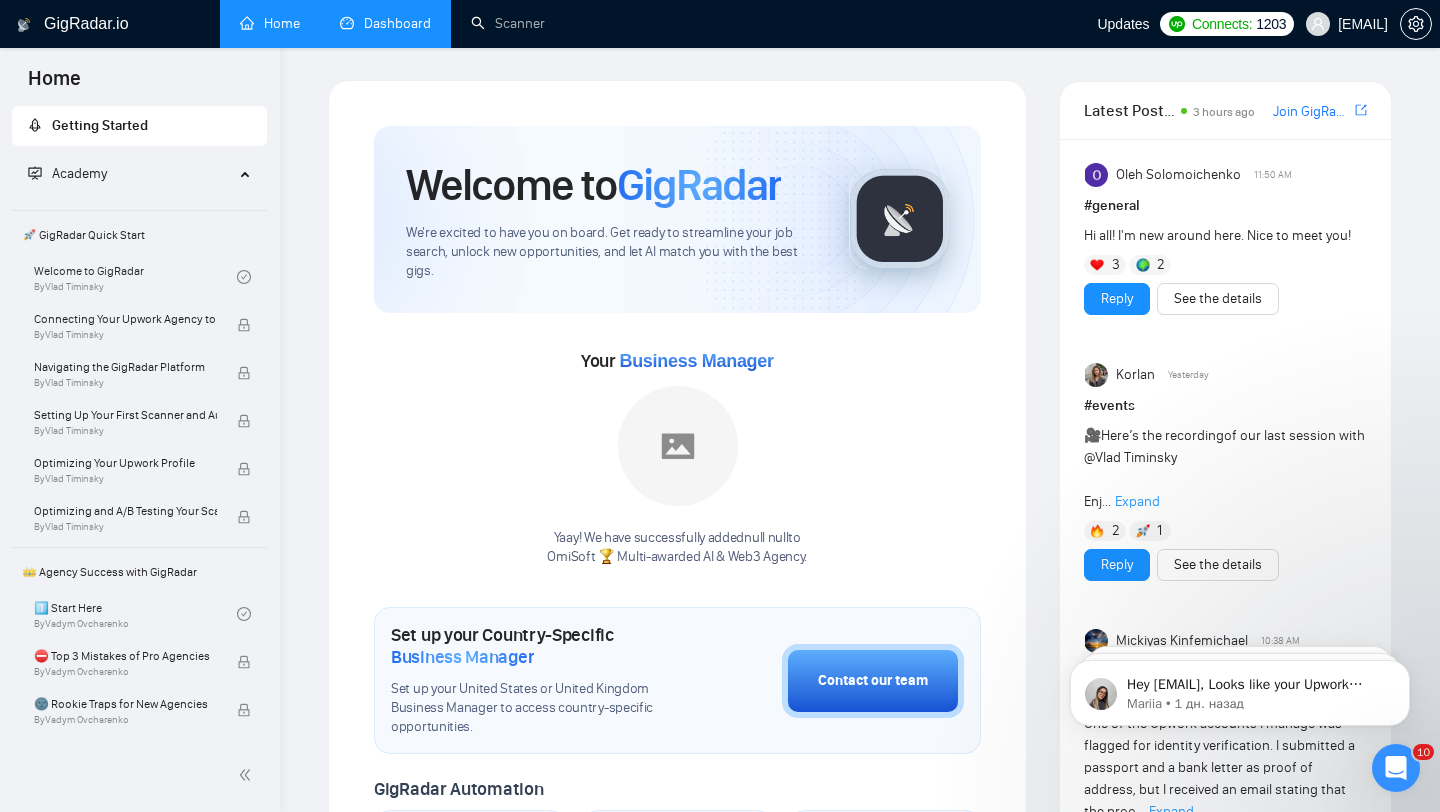 click on "Dashboard" at bounding box center [385, 23] 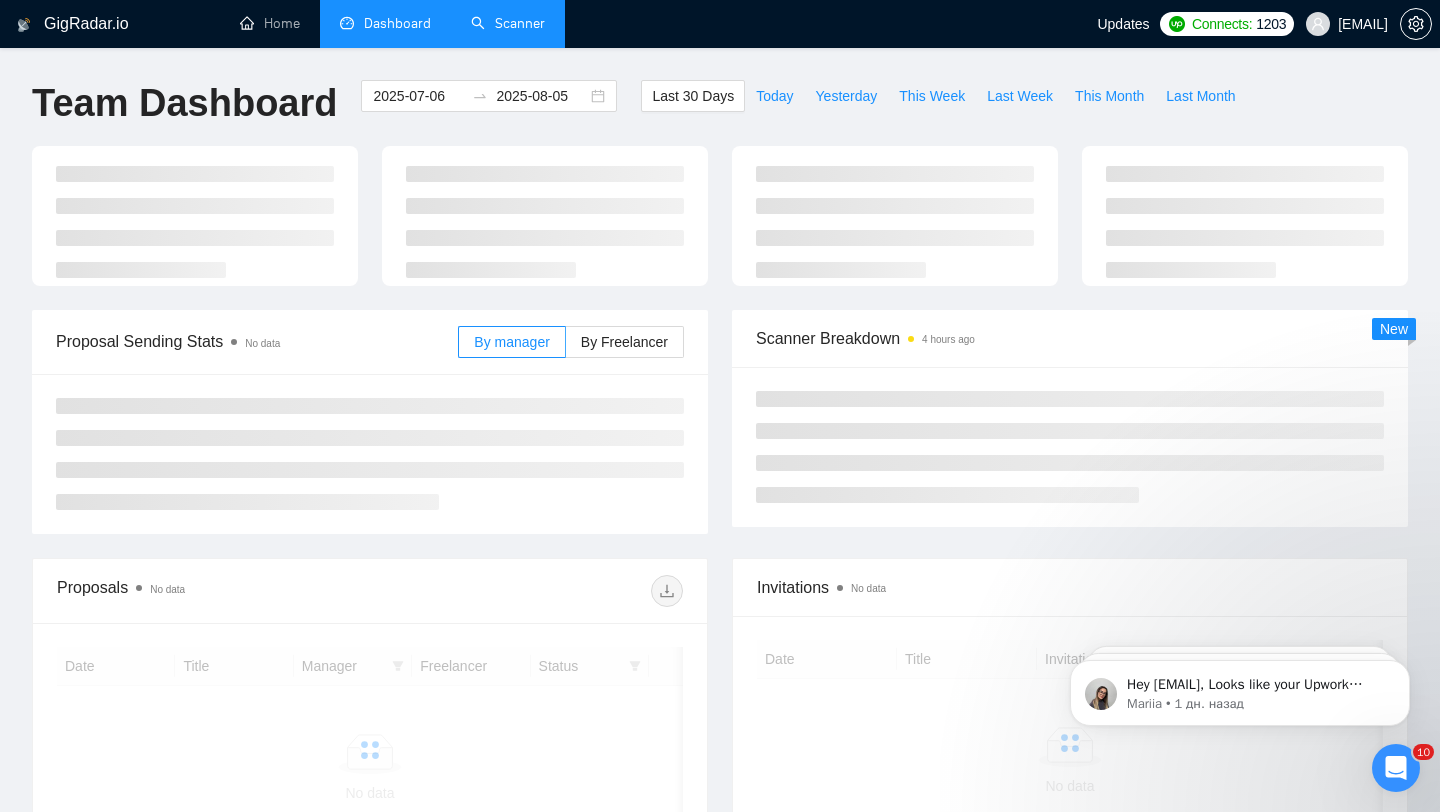 click on "Scanner" at bounding box center [508, 23] 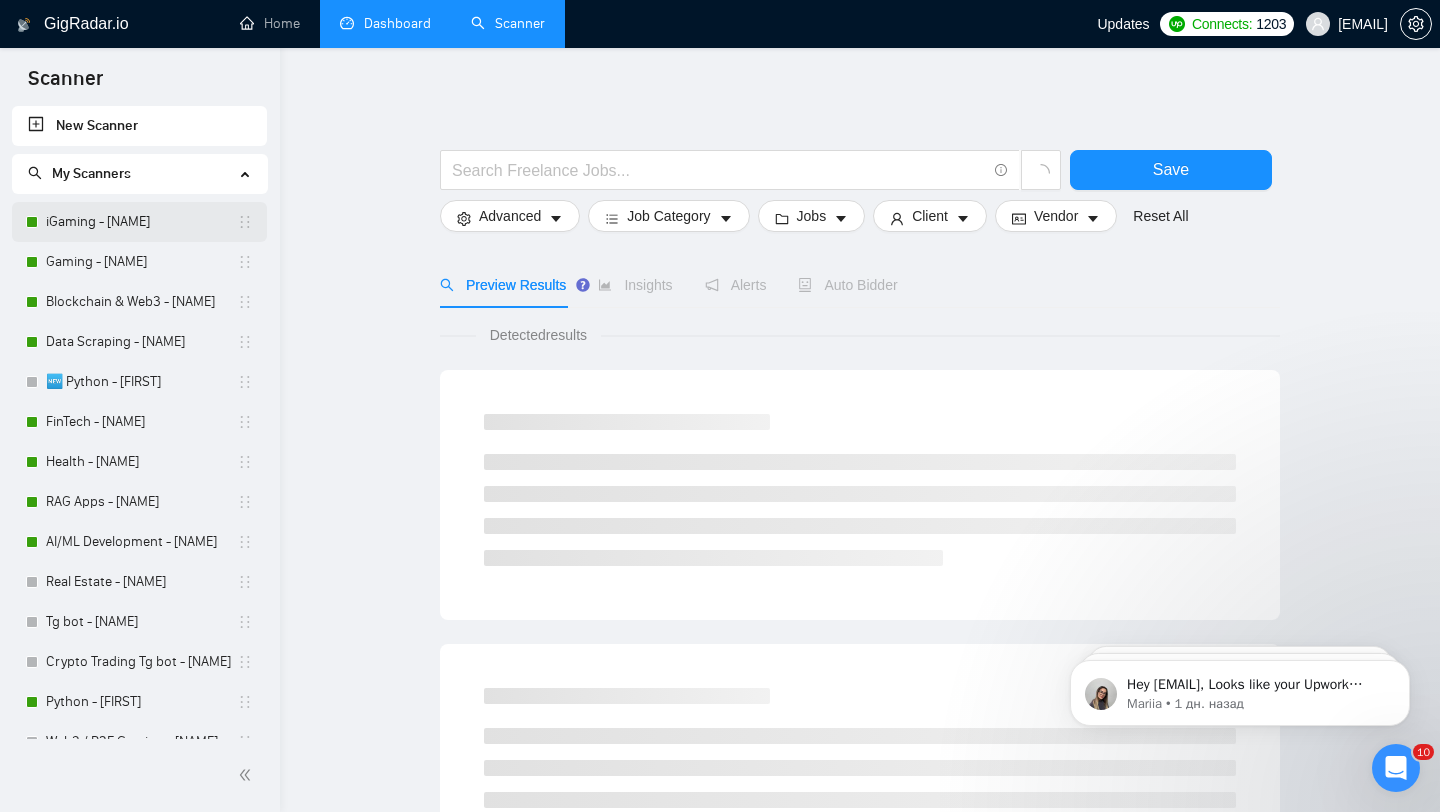 click on "iGaming - [NAME]" at bounding box center (141, 222) 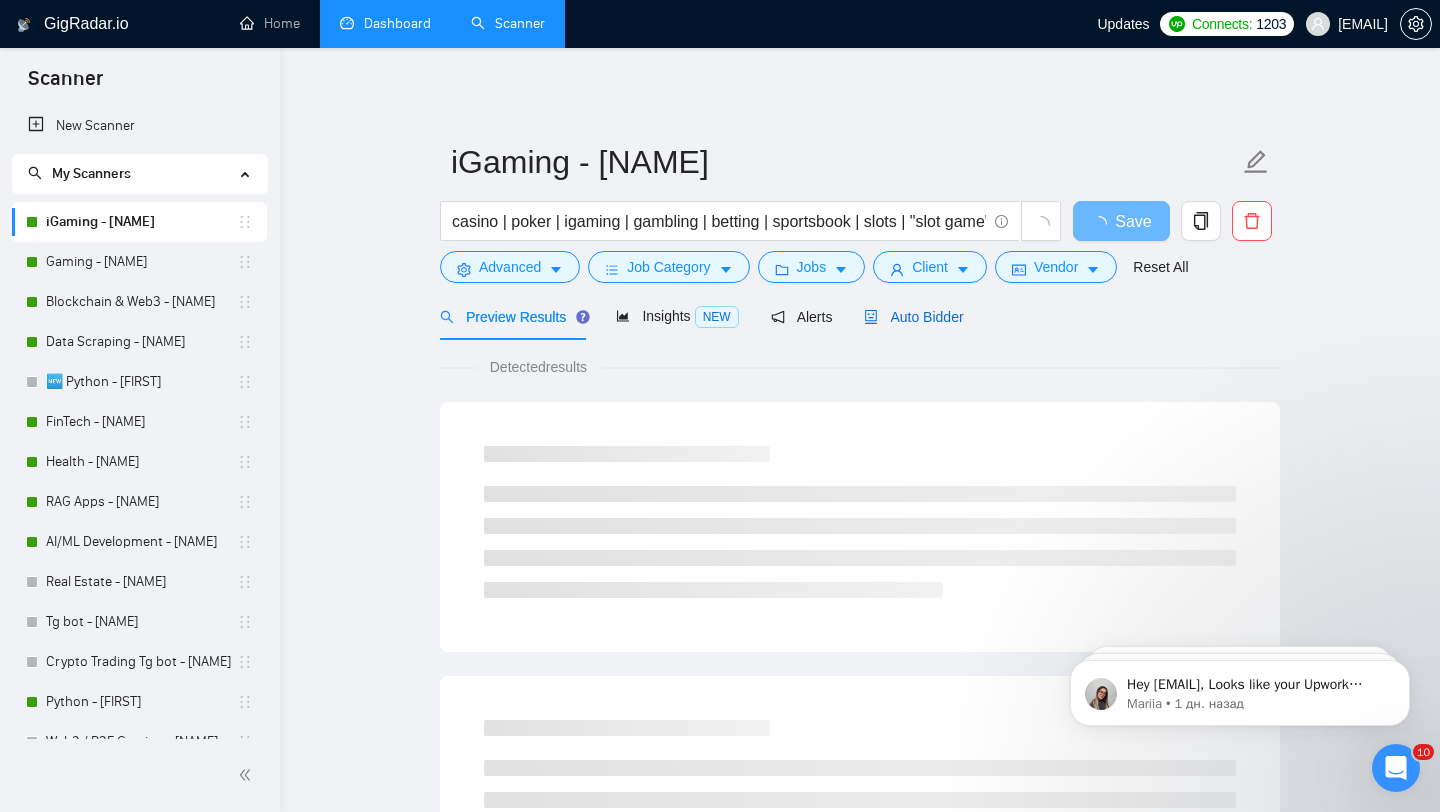 click on "Auto Bidder" at bounding box center (913, 317) 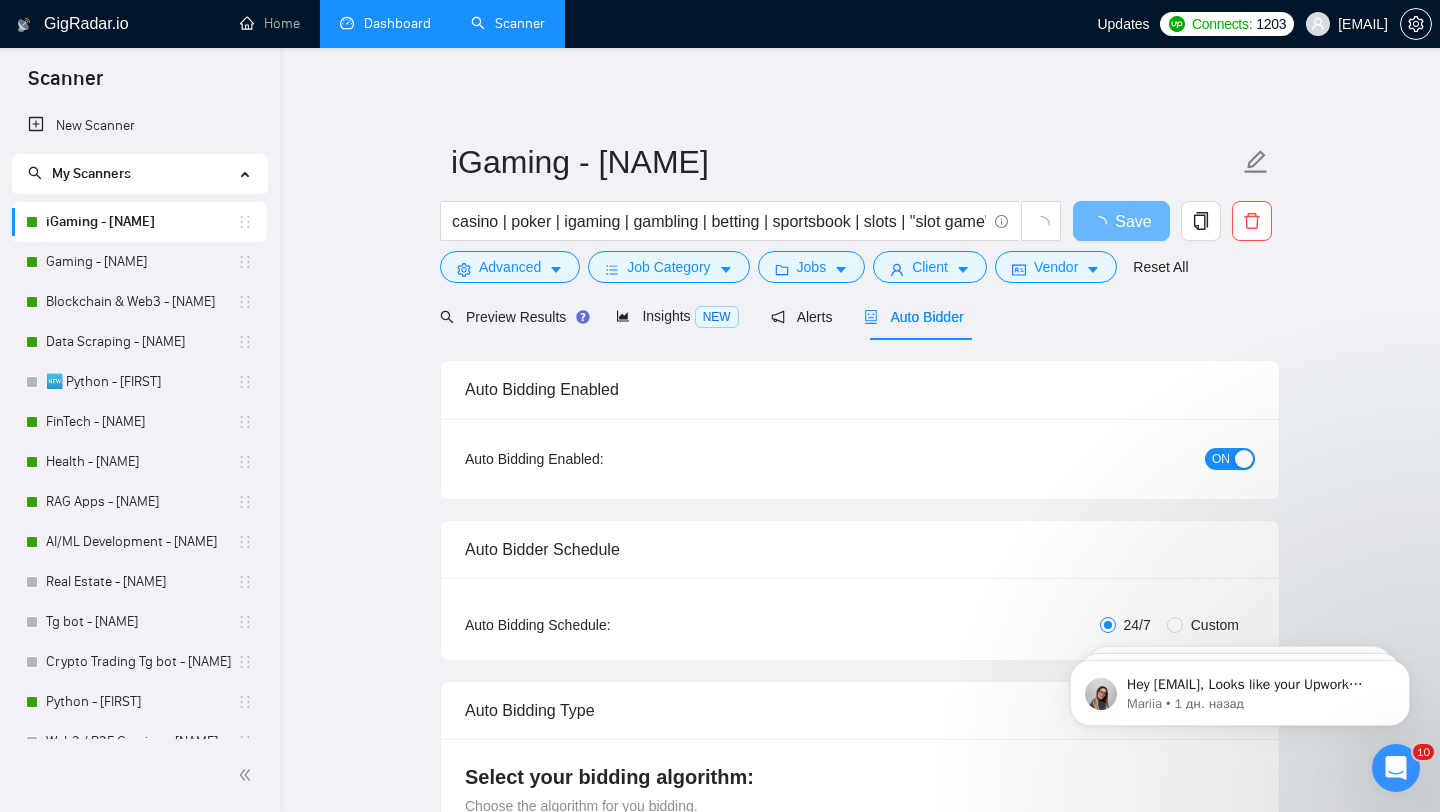 type 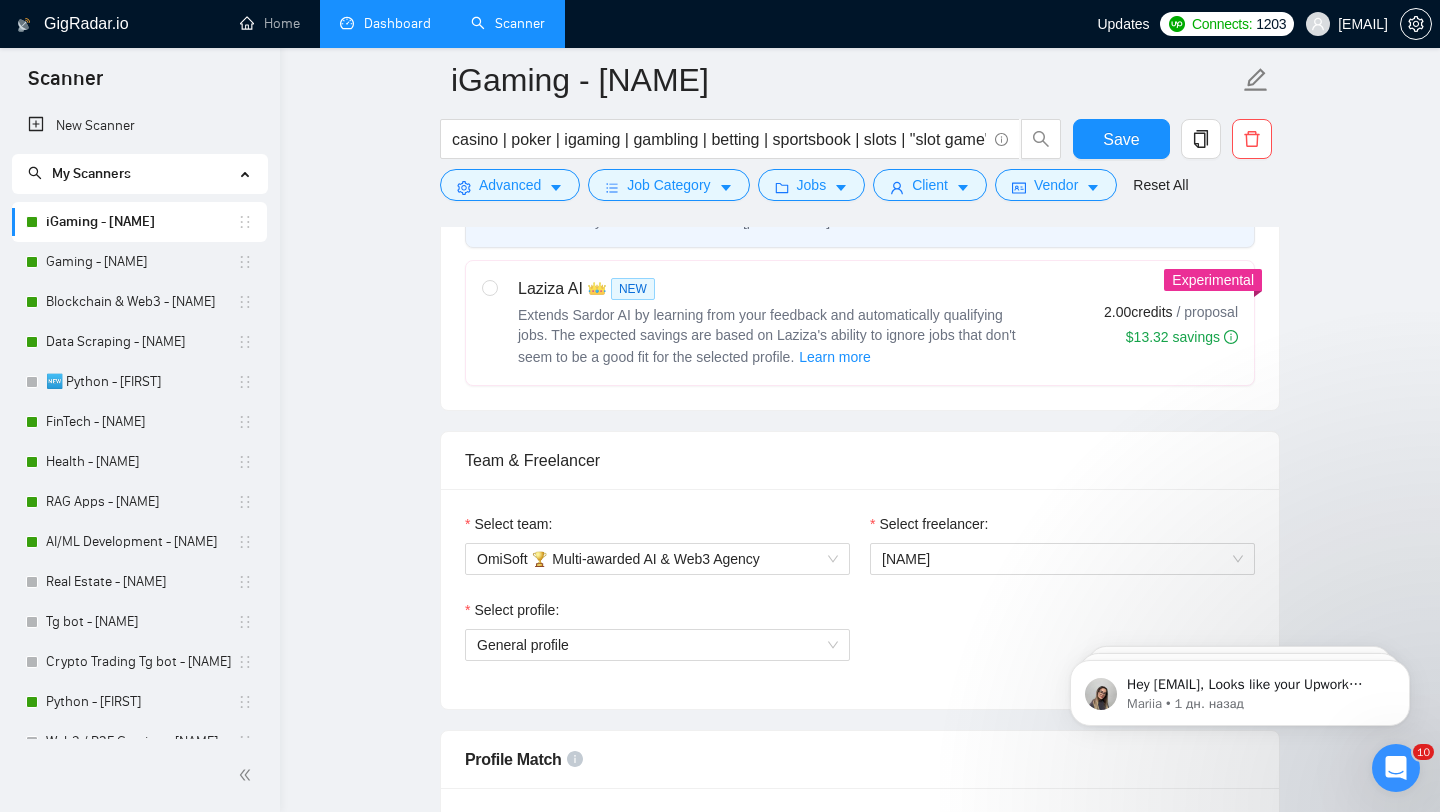 scroll, scrollTop: 800, scrollLeft: 0, axis: vertical 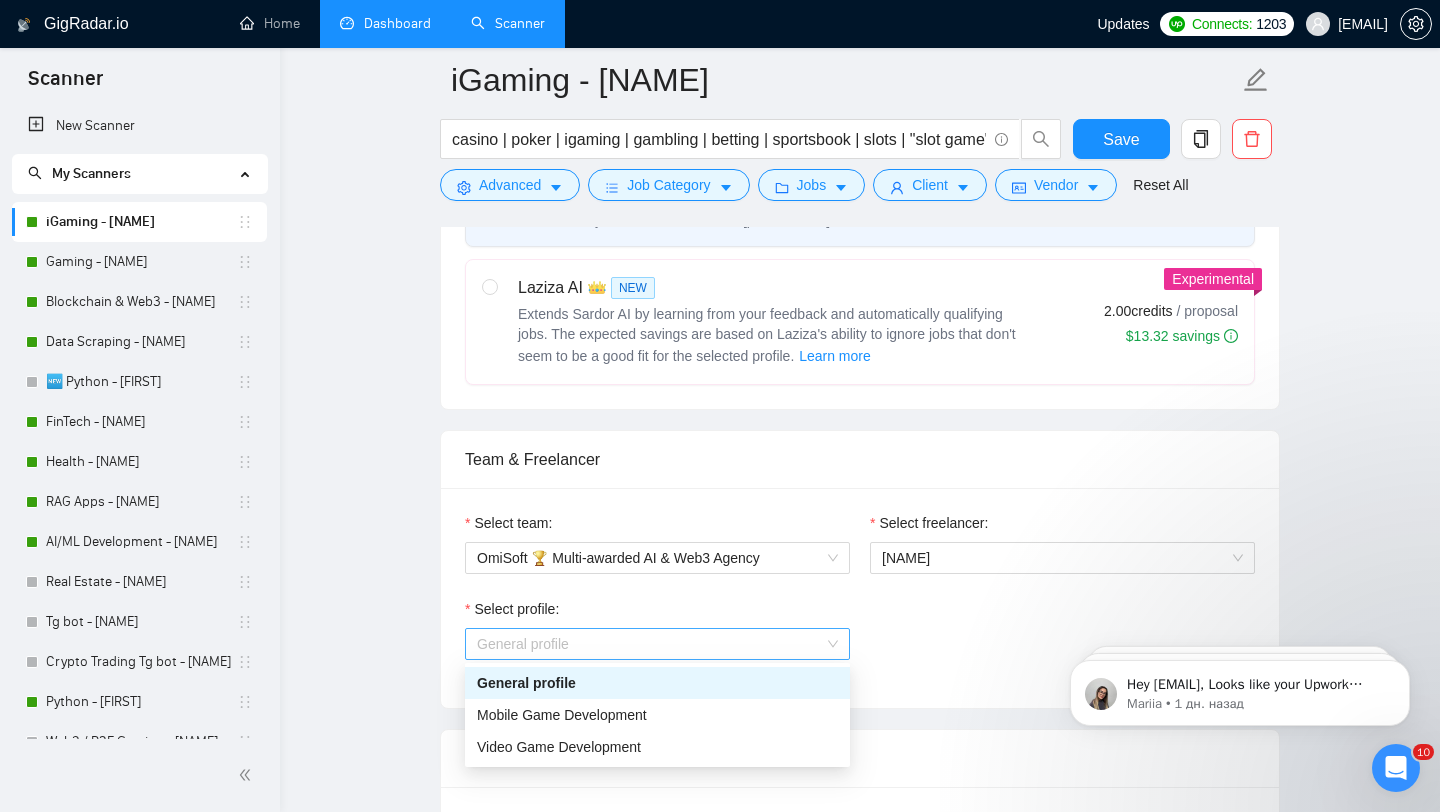 click on "General profile" at bounding box center [657, 644] 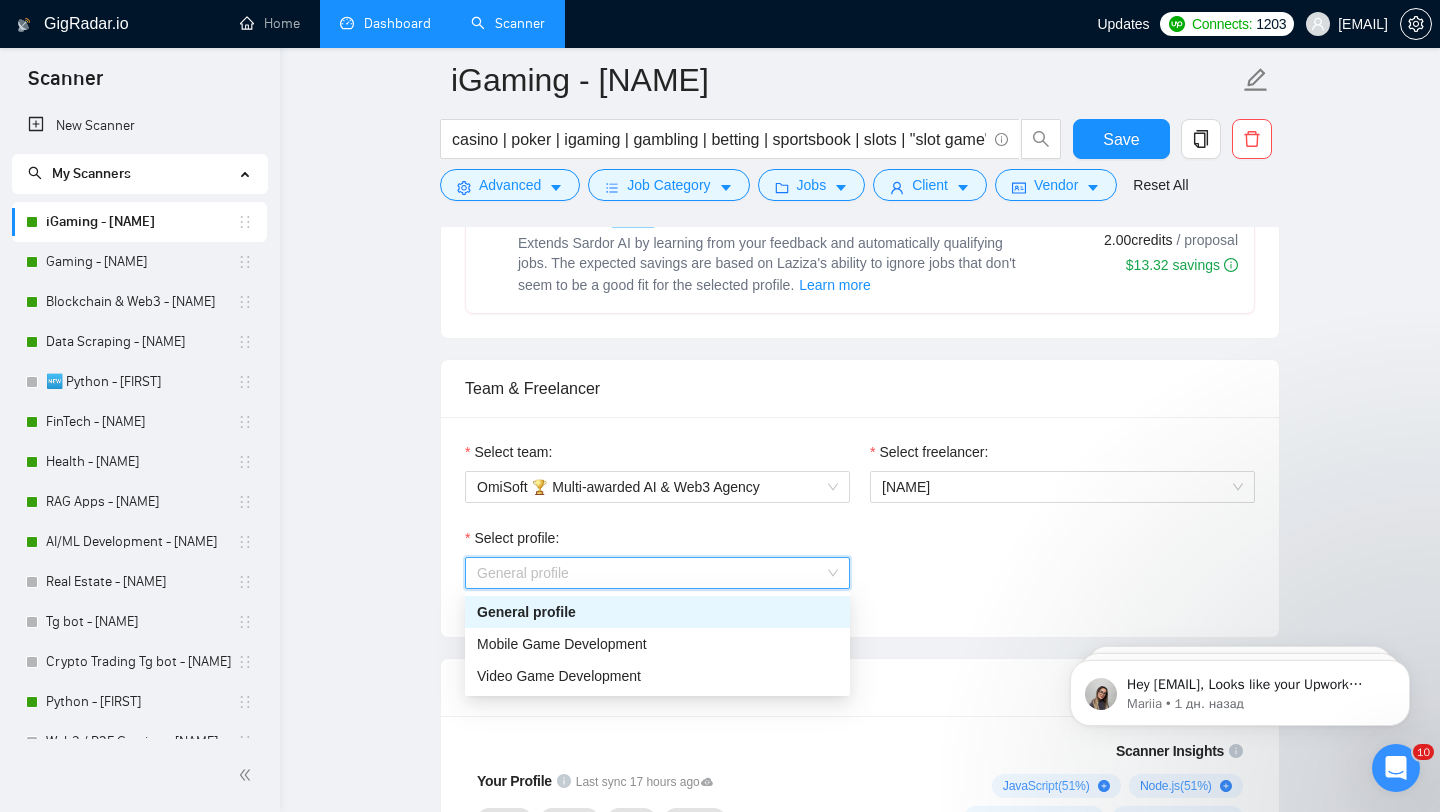 scroll, scrollTop: 890, scrollLeft: 0, axis: vertical 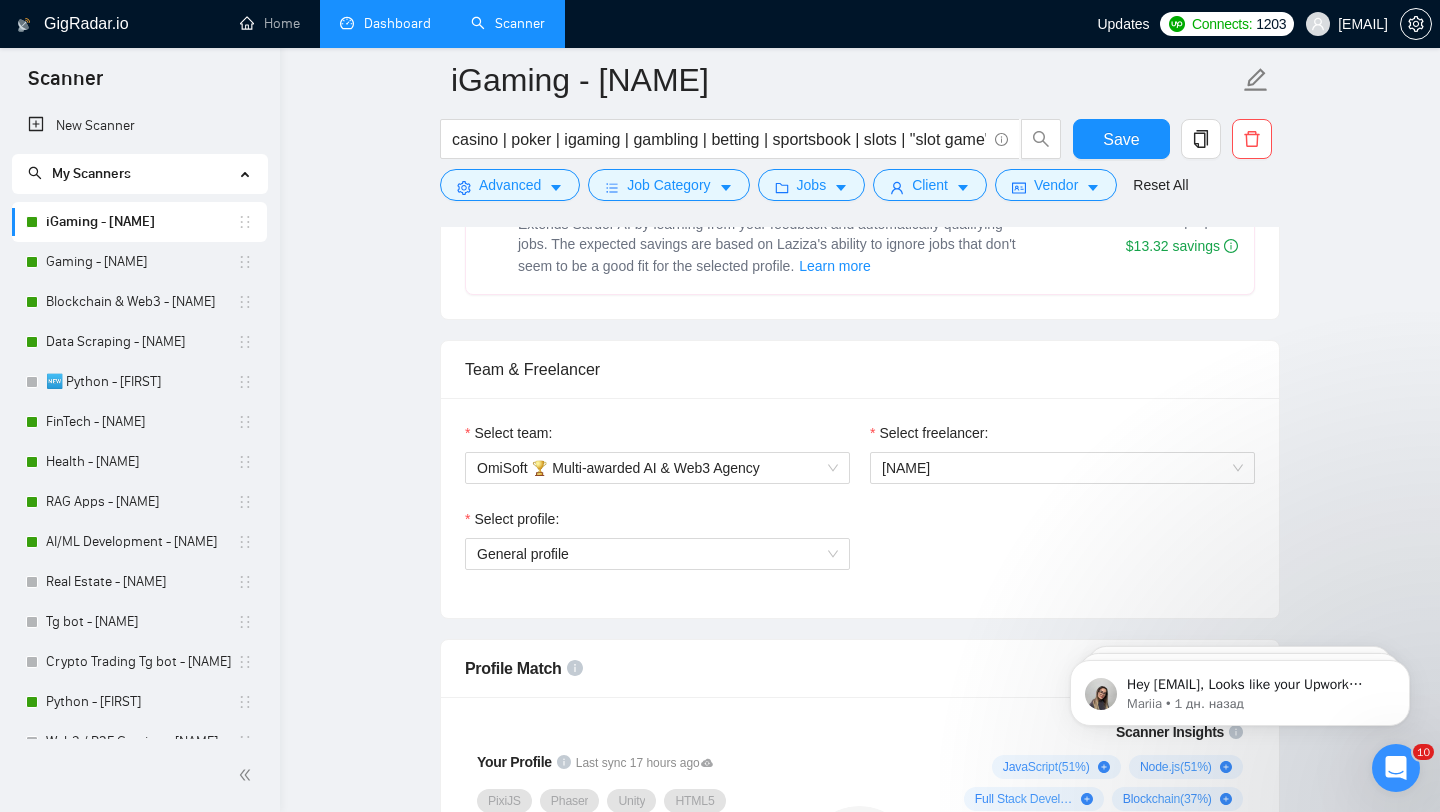 click on "Select profile: General profile" at bounding box center (860, 551) 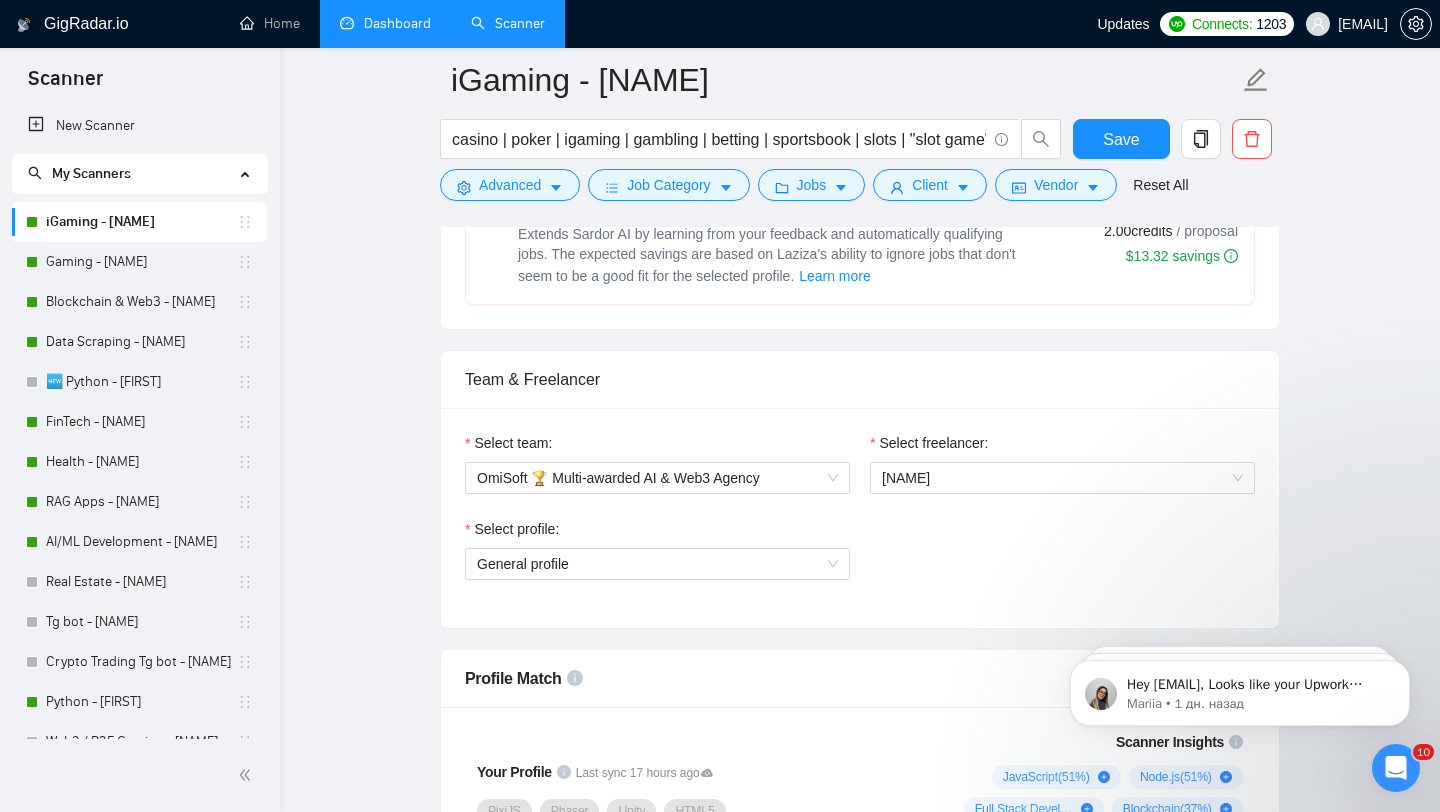 scroll, scrollTop: 967, scrollLeft: 0, axis: vertical 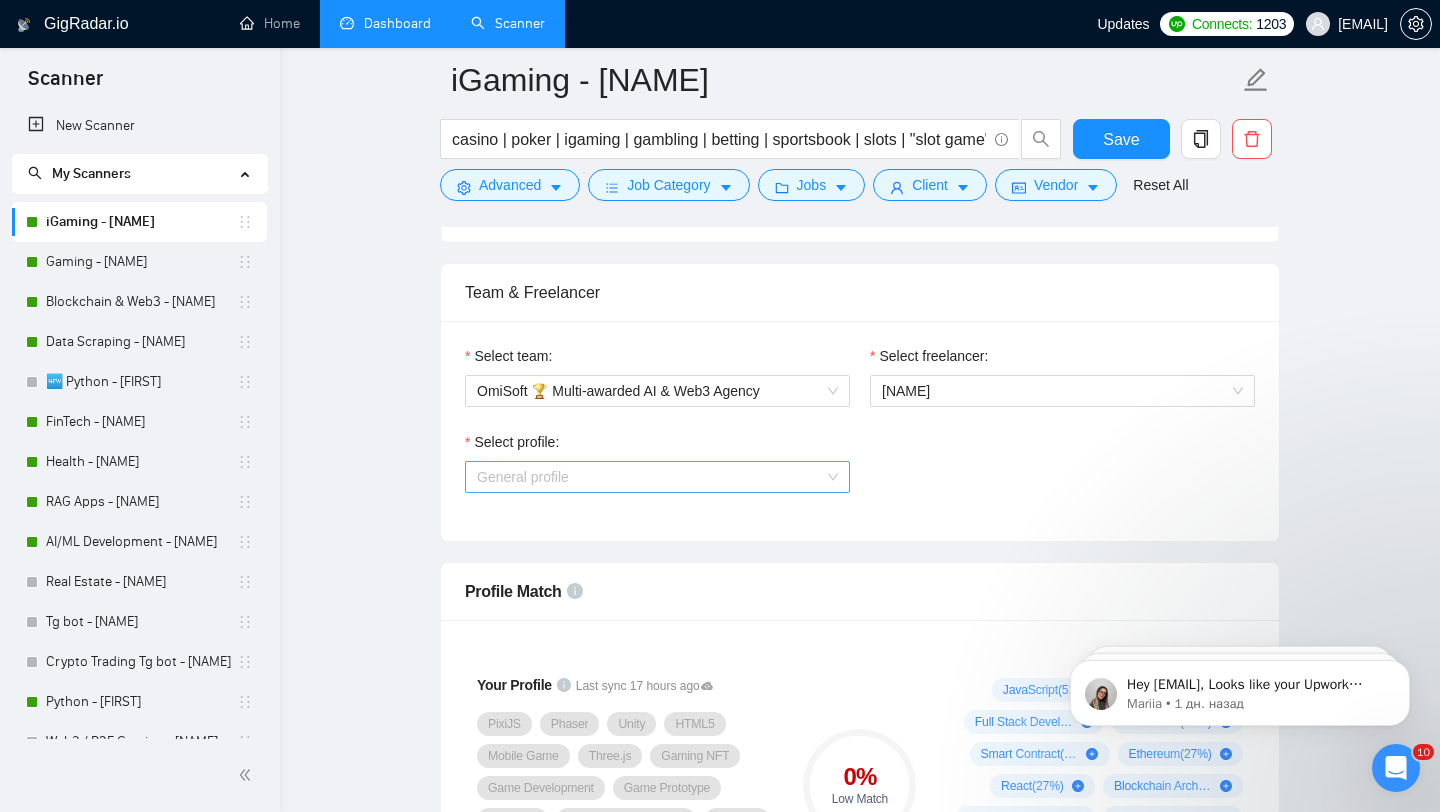 click on "General profile" at bounding box center [657, 477] 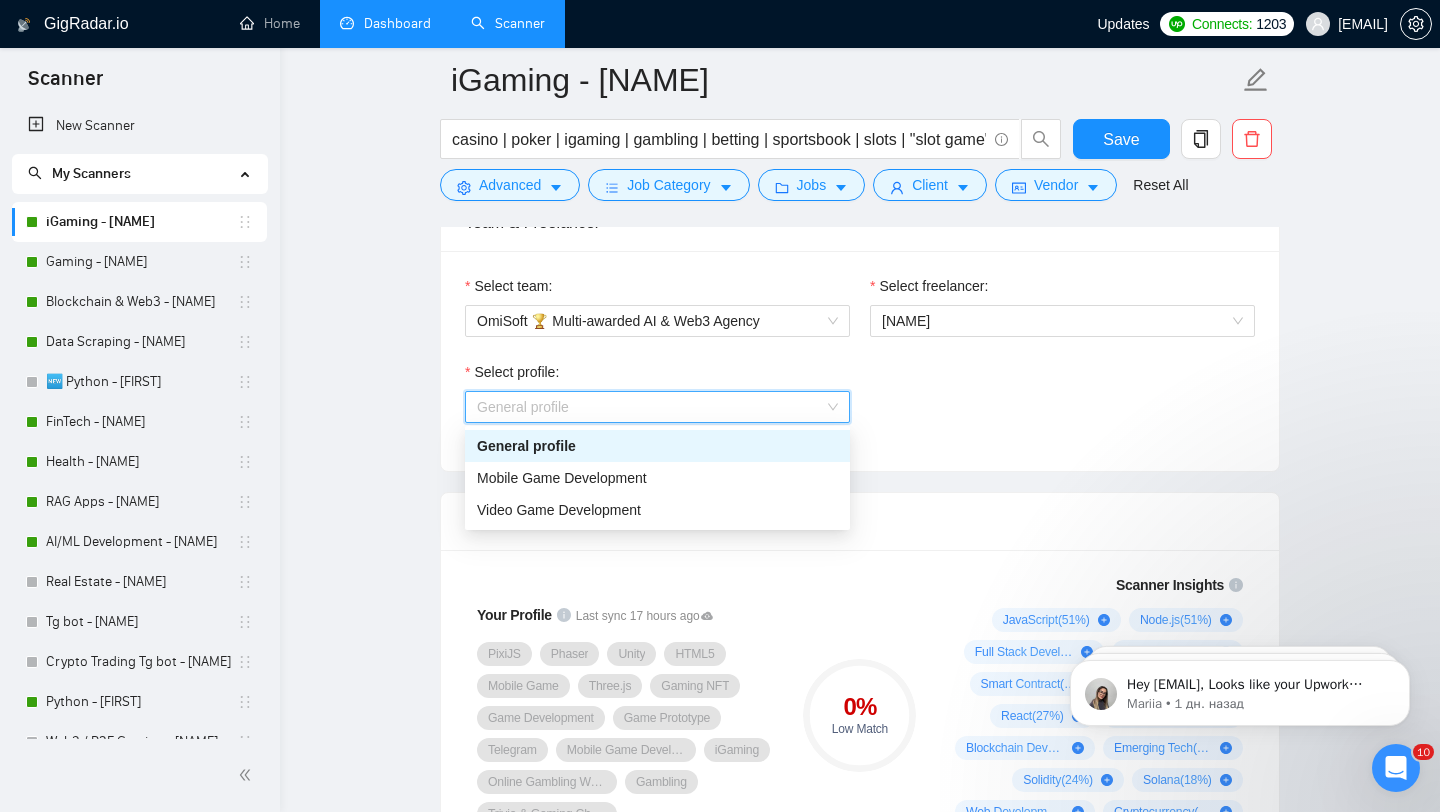 scroll, scrollTop: 1054, scrollLeft: 0, axis: vertical 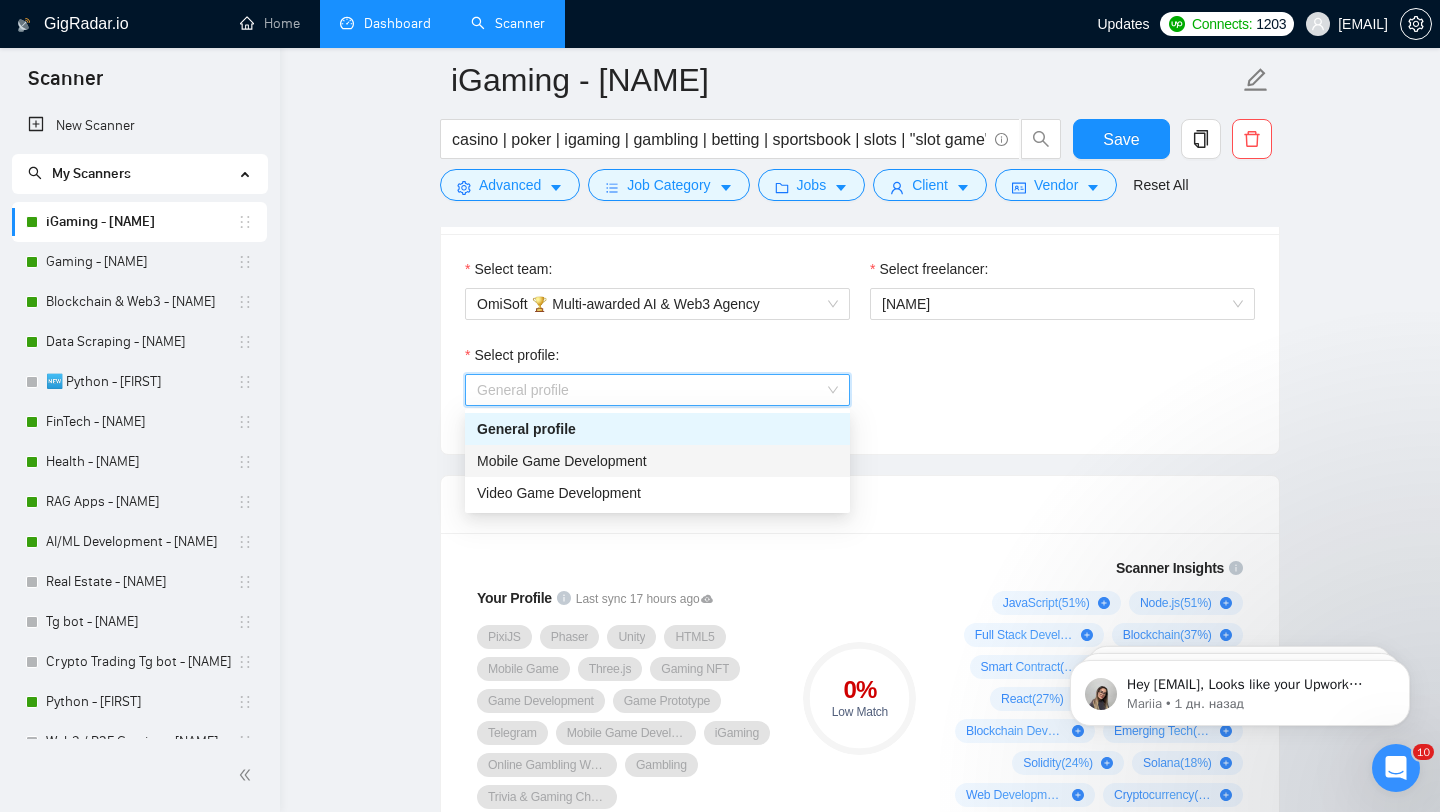 click on "Mobile Game Development" at bounding box center (562, 461) 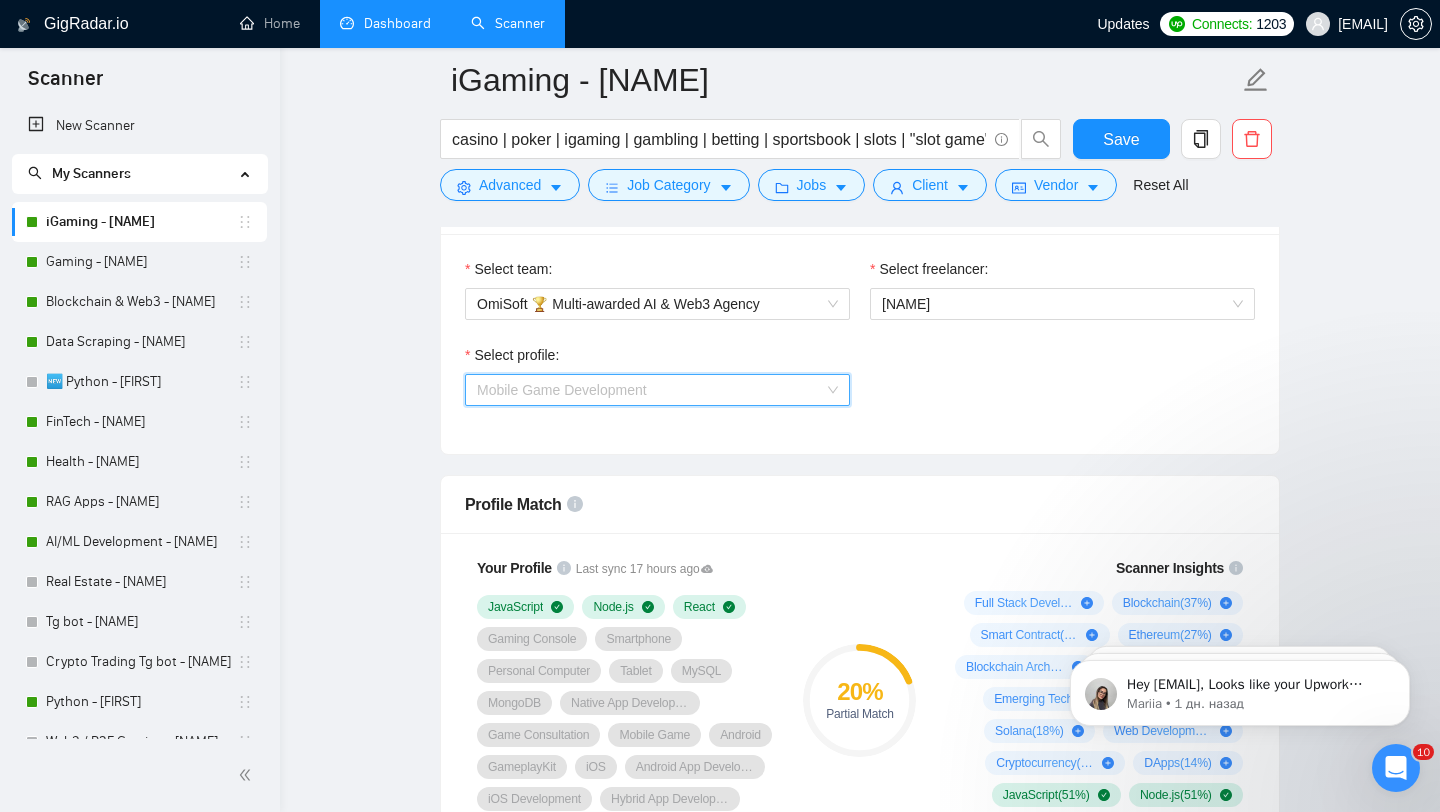 click on "Mobile Game Development" at bounding box center (657, 390) 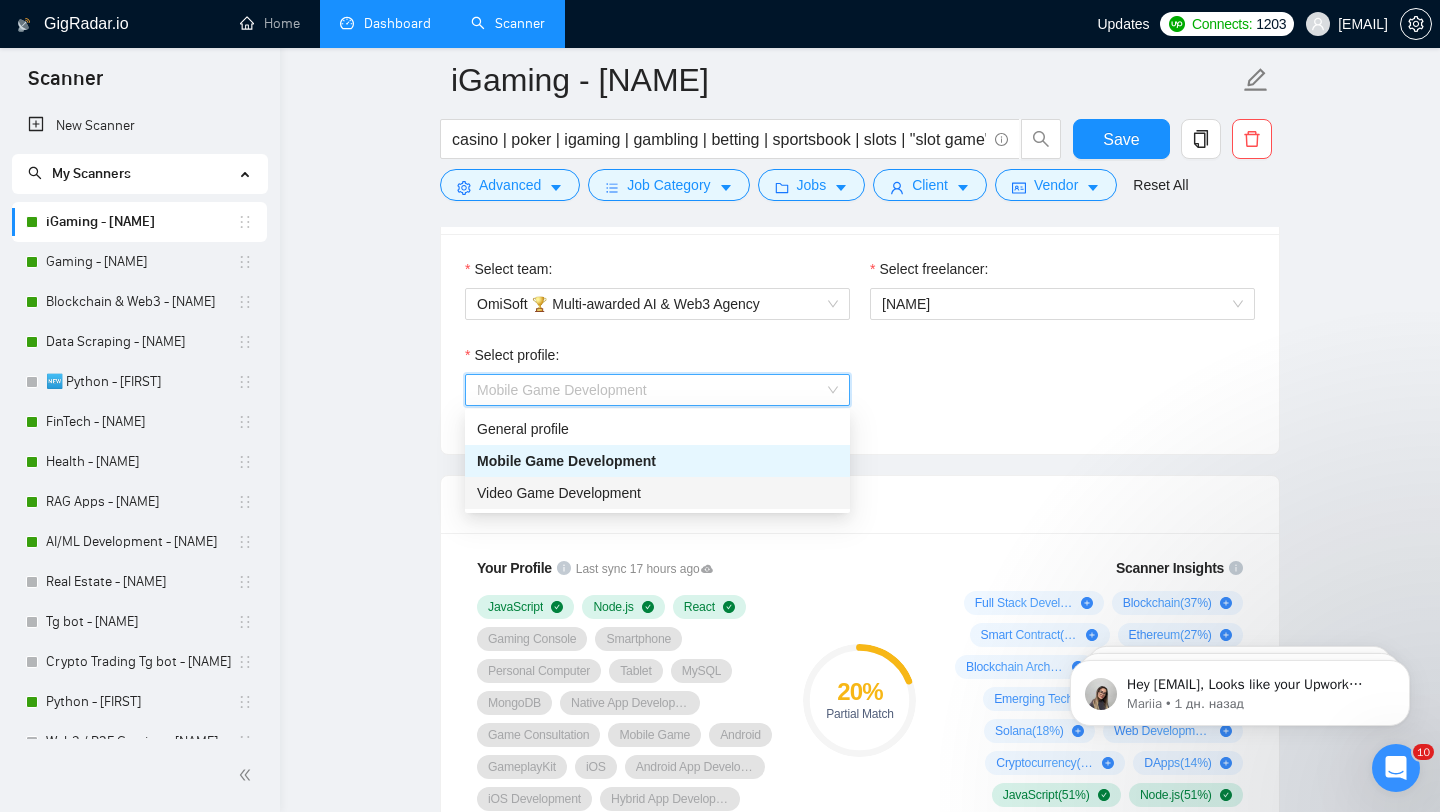 click on "Video Game Development" at bounding box center (657, 493) 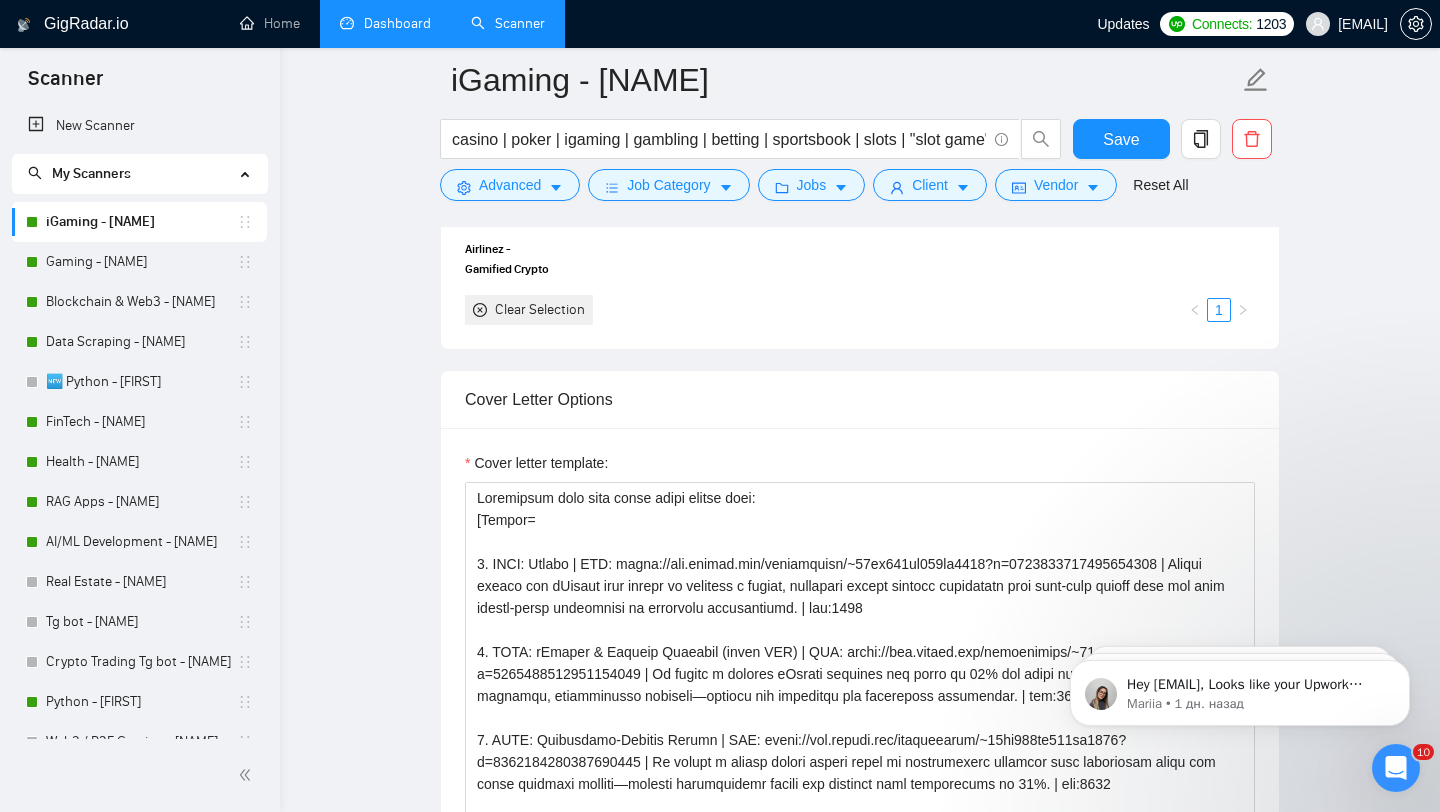 scroll, scrollTop: 2484, scrollLeft: 0, axis: vertical 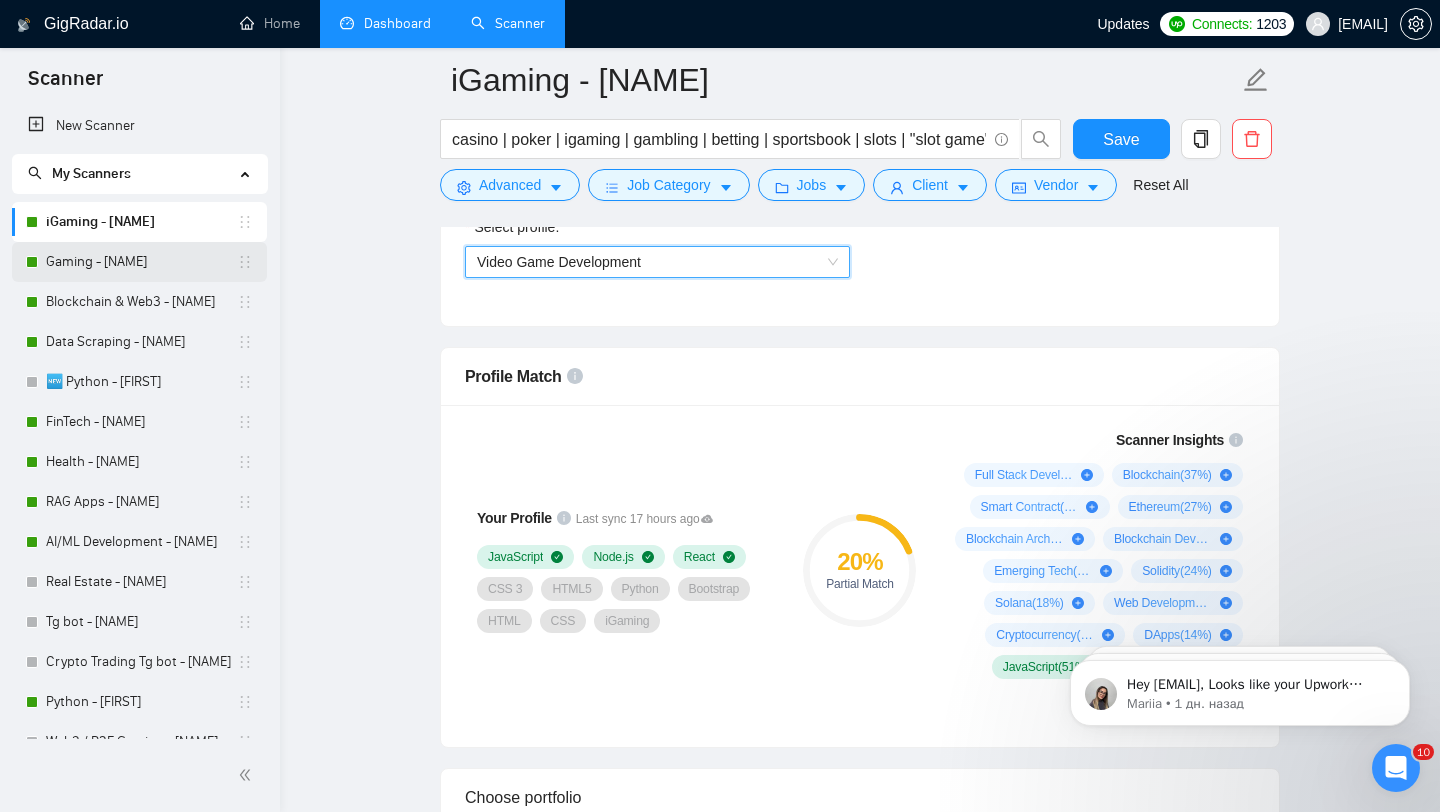 click on "Gaming - [NAME]" at bounding box center (141, 262) 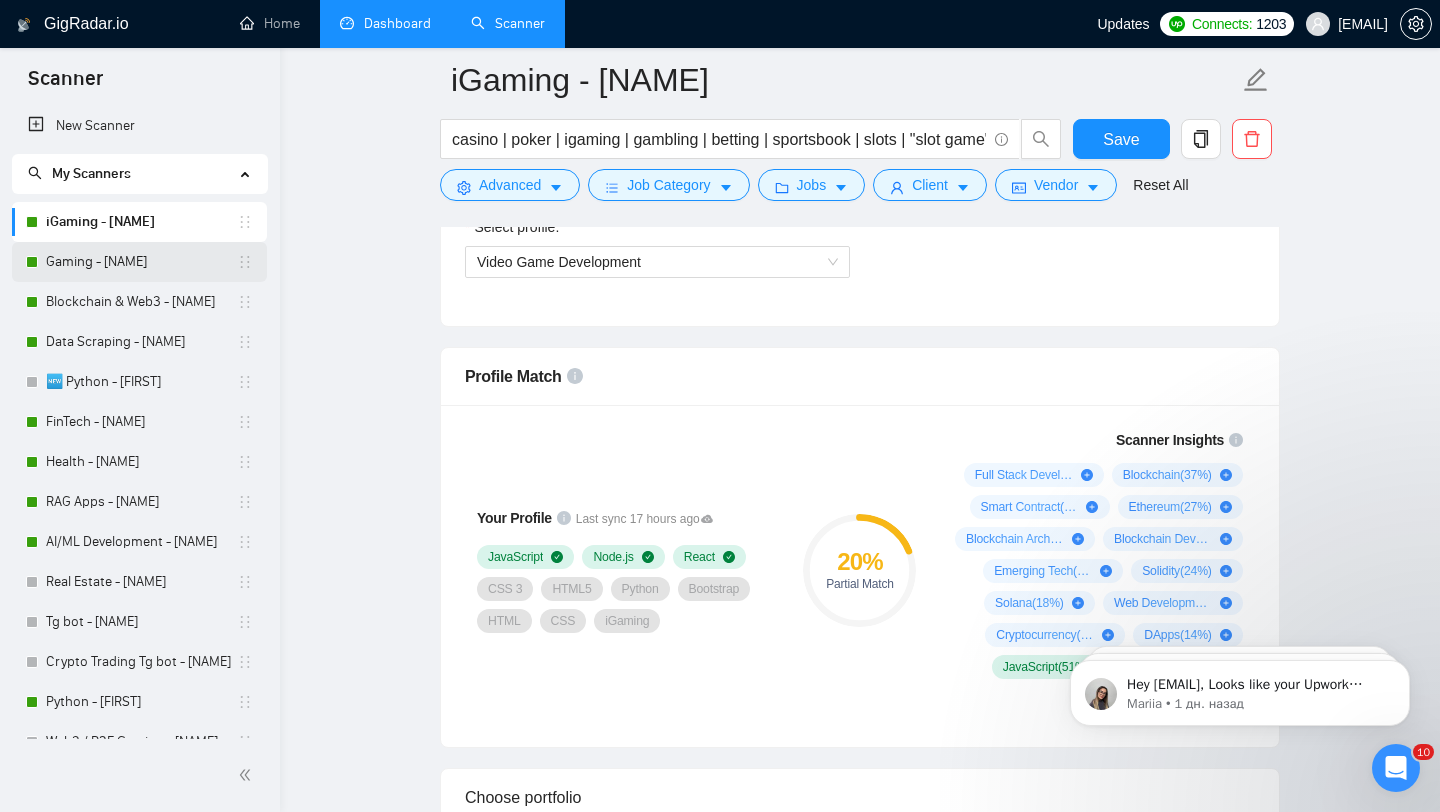 click on "Gaming - [NAME]" at bounding box center [141, 262] 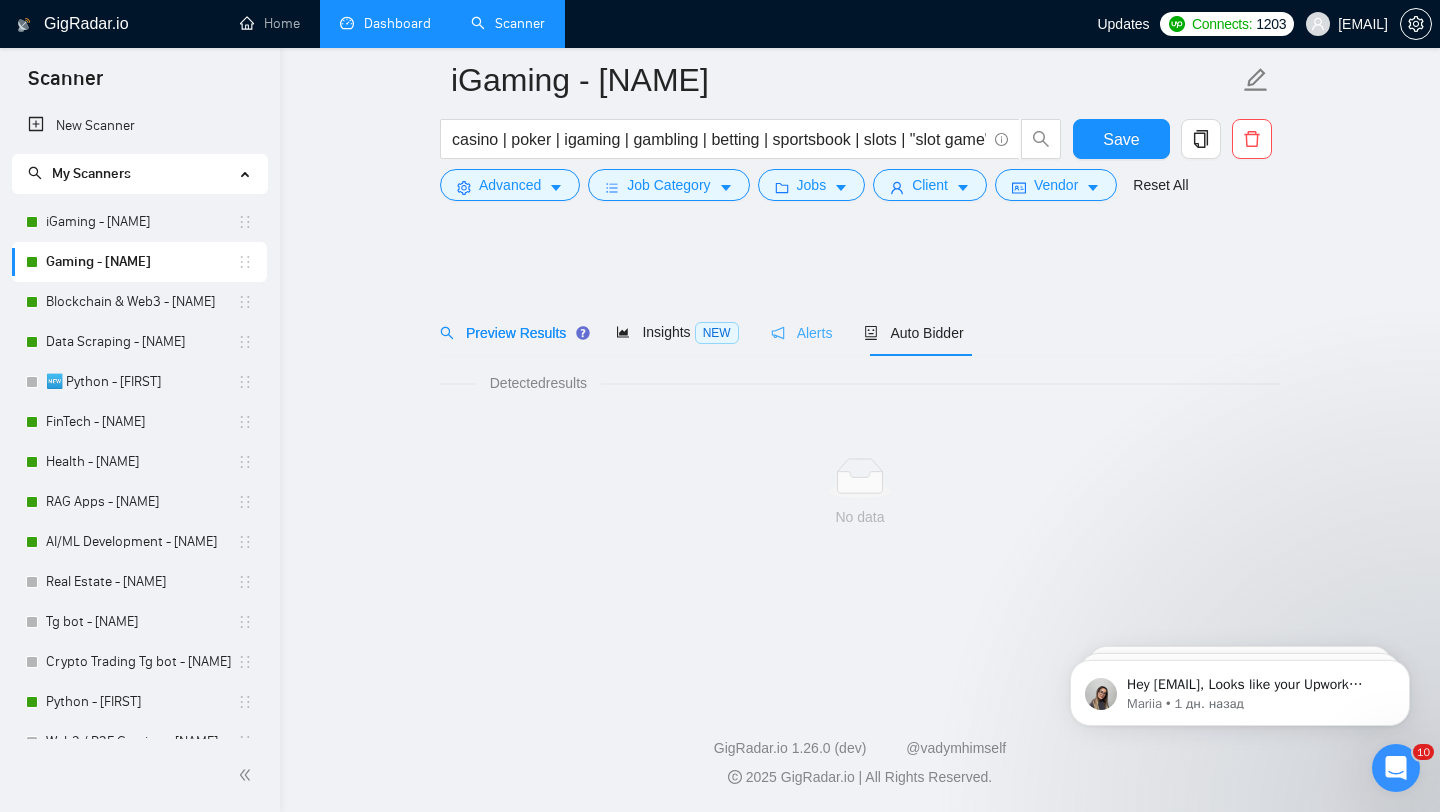 scroll, scrollTop: 0, scrollLeft: 0, axis: both 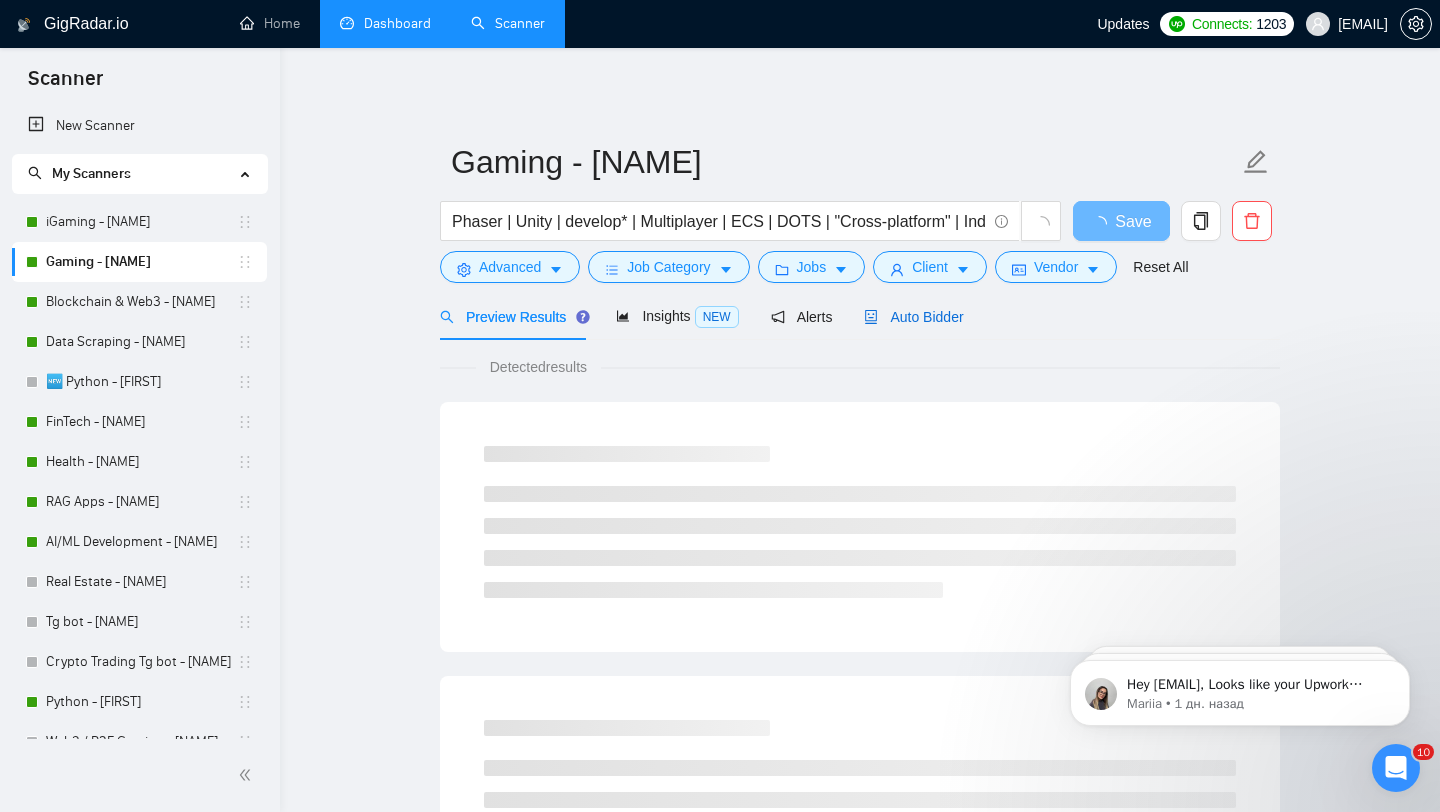 click on "Auto Bidder" at bounding box center (913, 317) 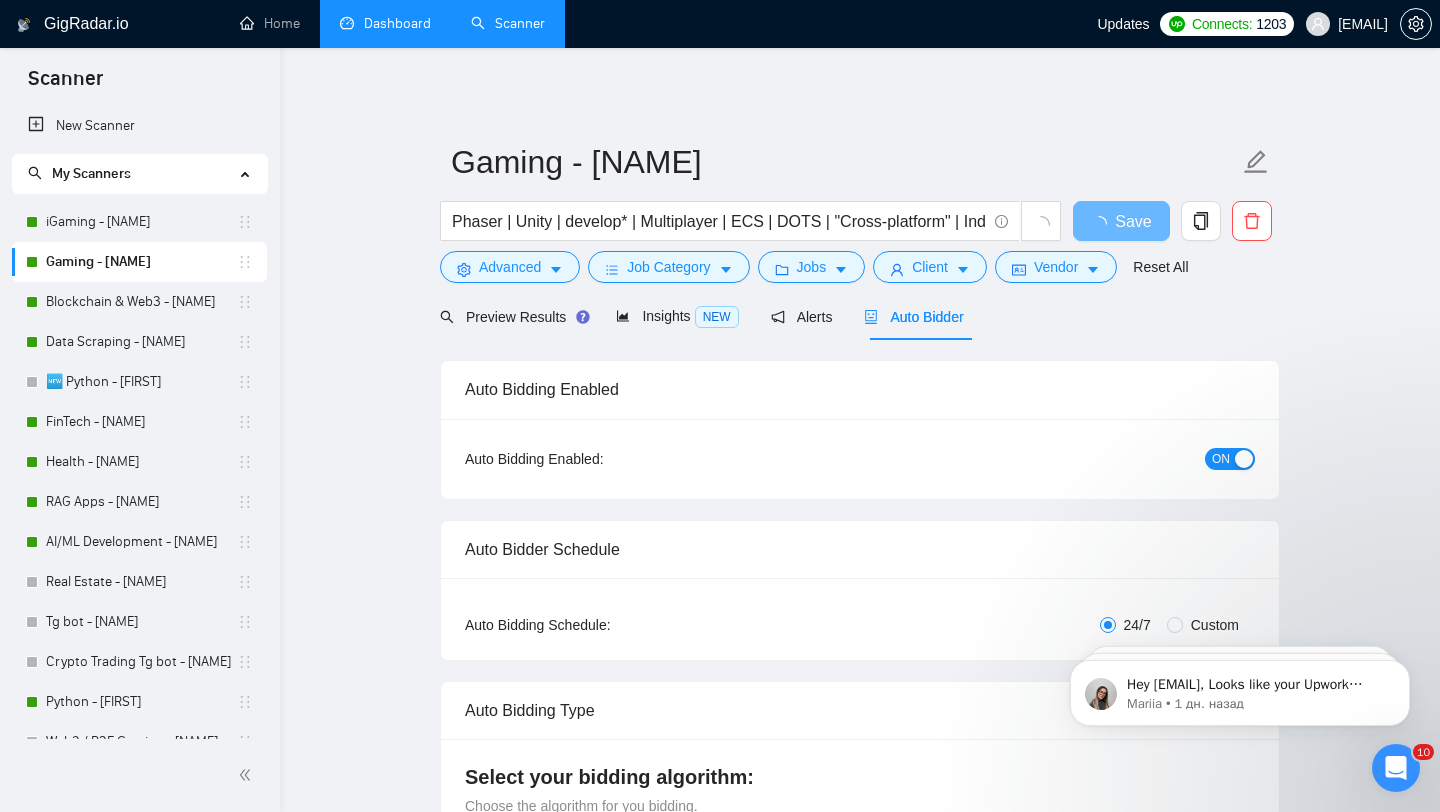 type 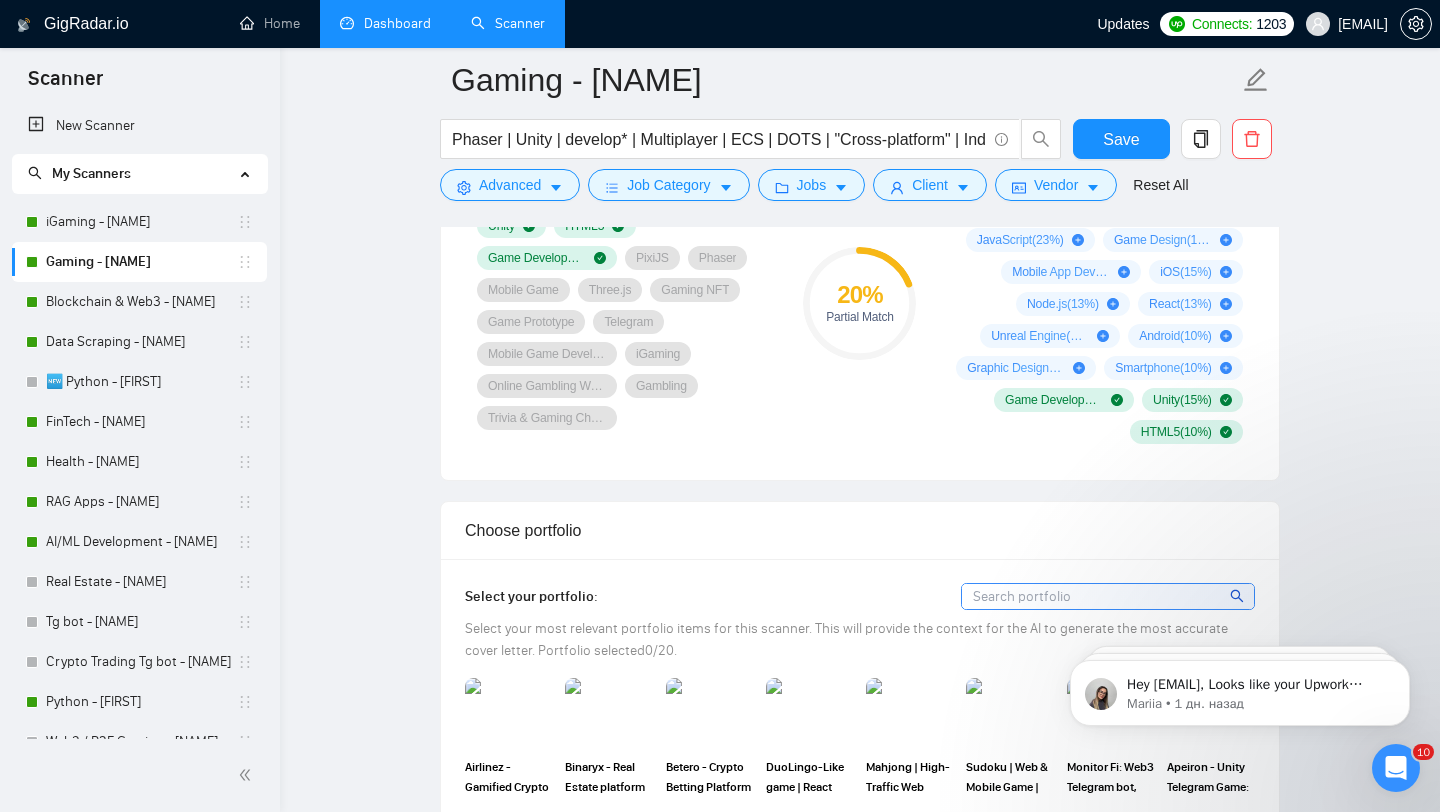 scroll, scrollTop: 1434, scrollLeft: 0, axis: vertical 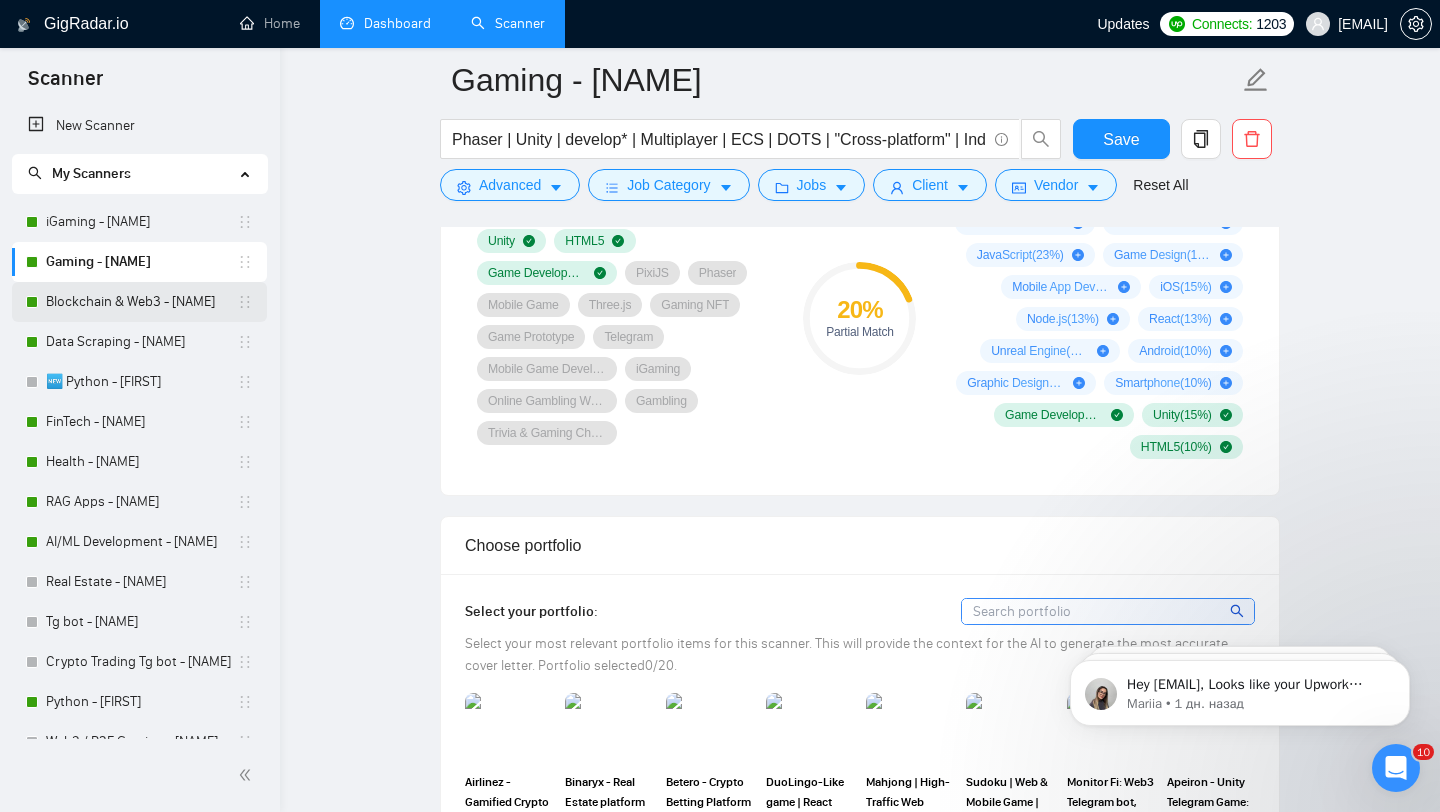click on "Blockchain & Web3 - [NAME]" at bounding box center [141, 302] 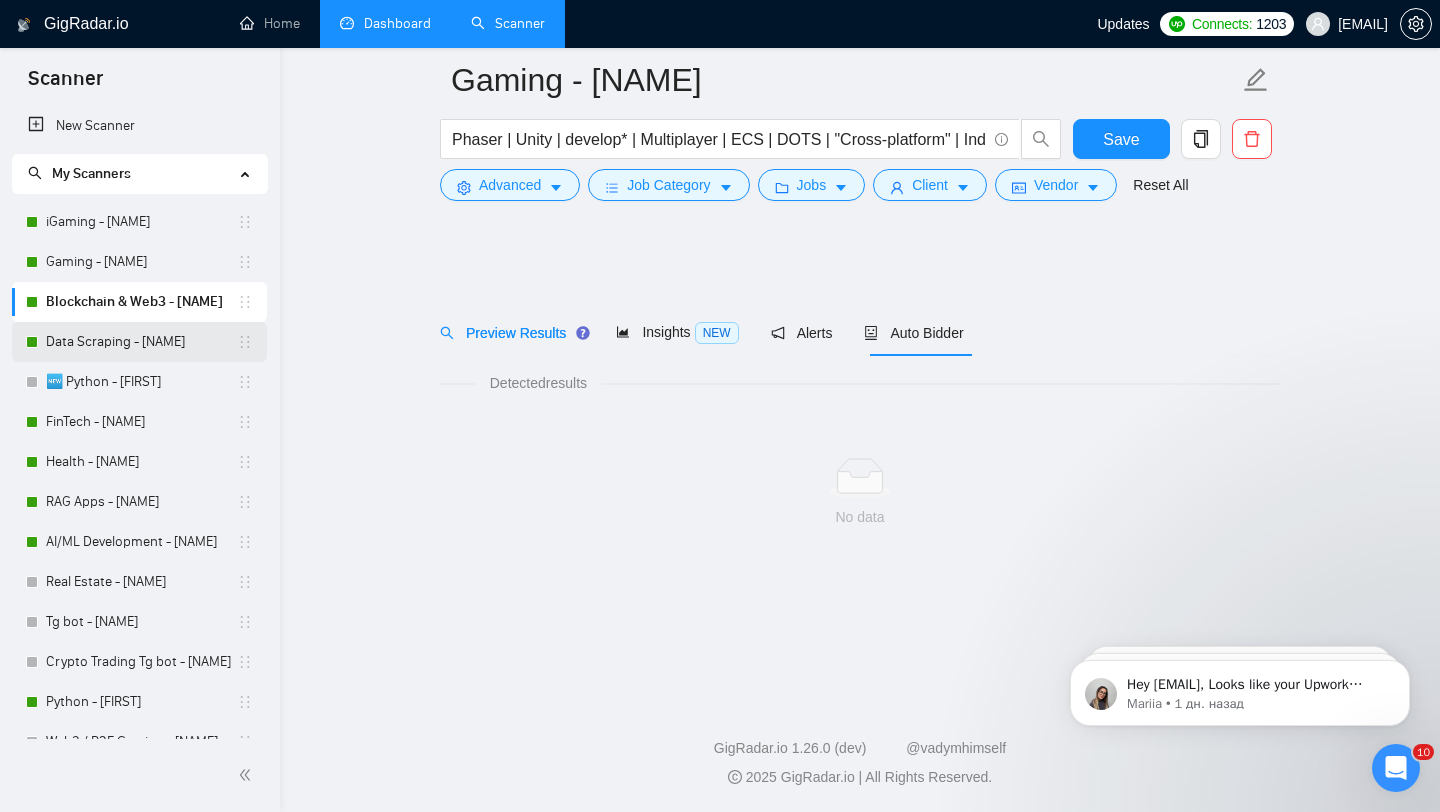 scroll, scrollTop: 0, scrollLeft: 0, axis: both 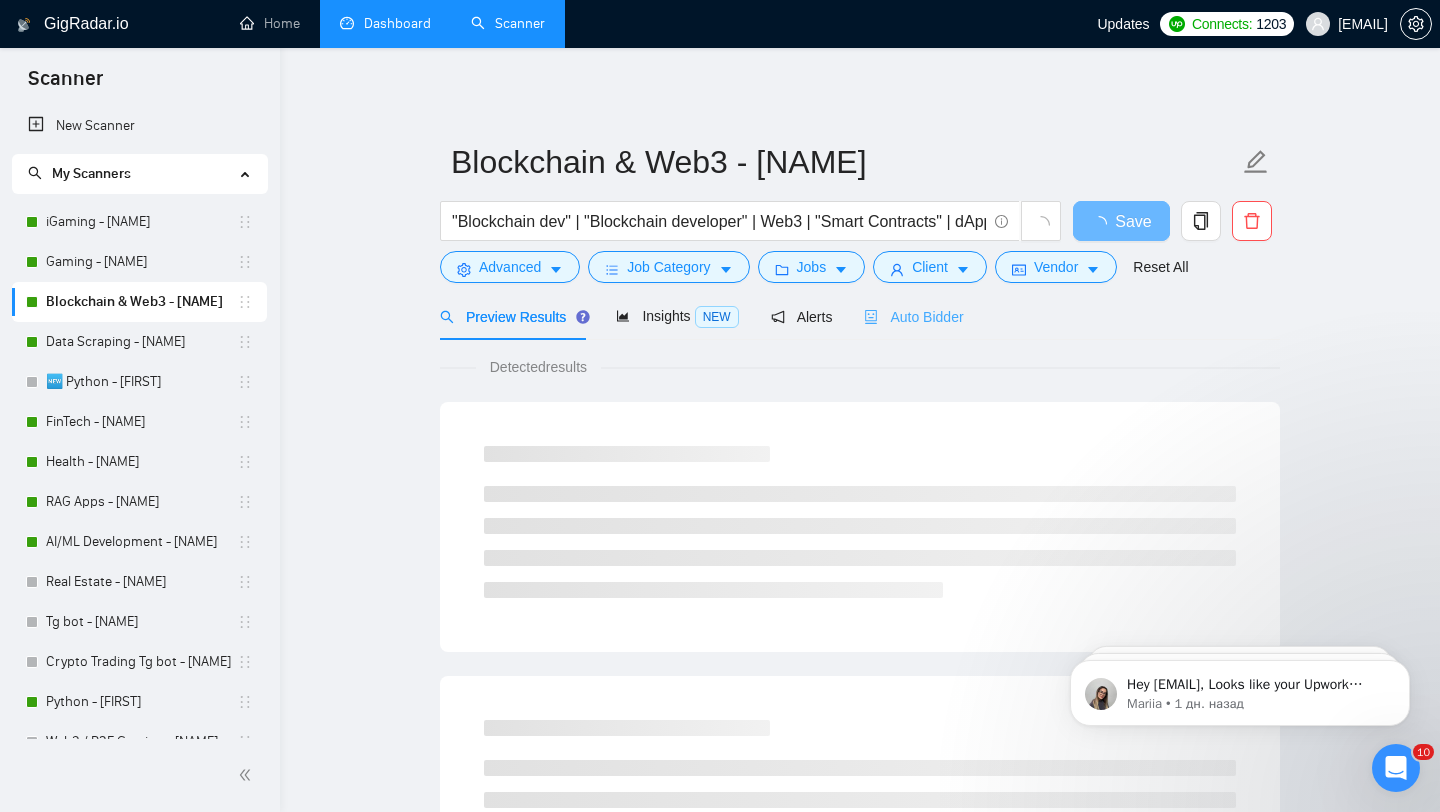 click on "Auto Bidder" at bounding box center [913, 316] 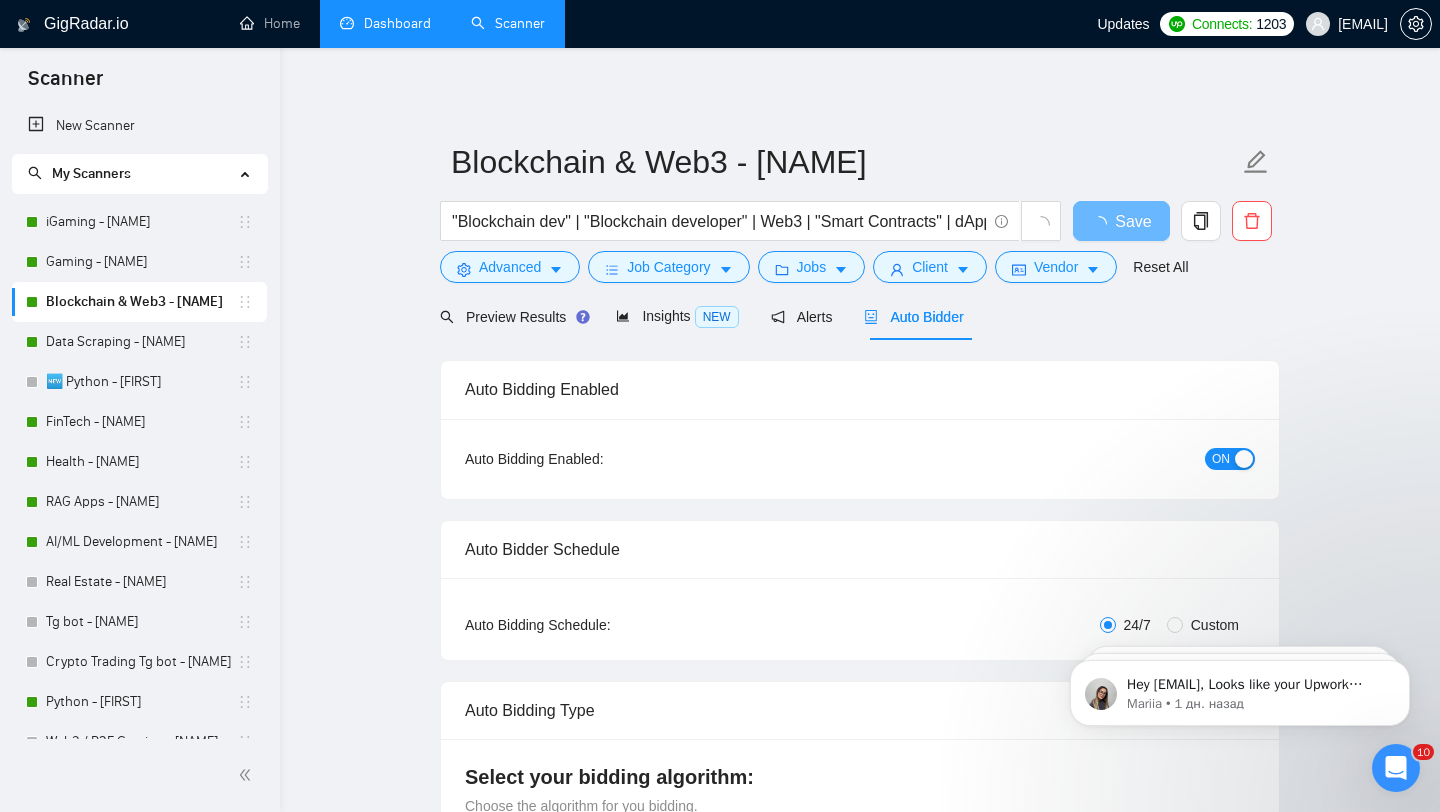 type 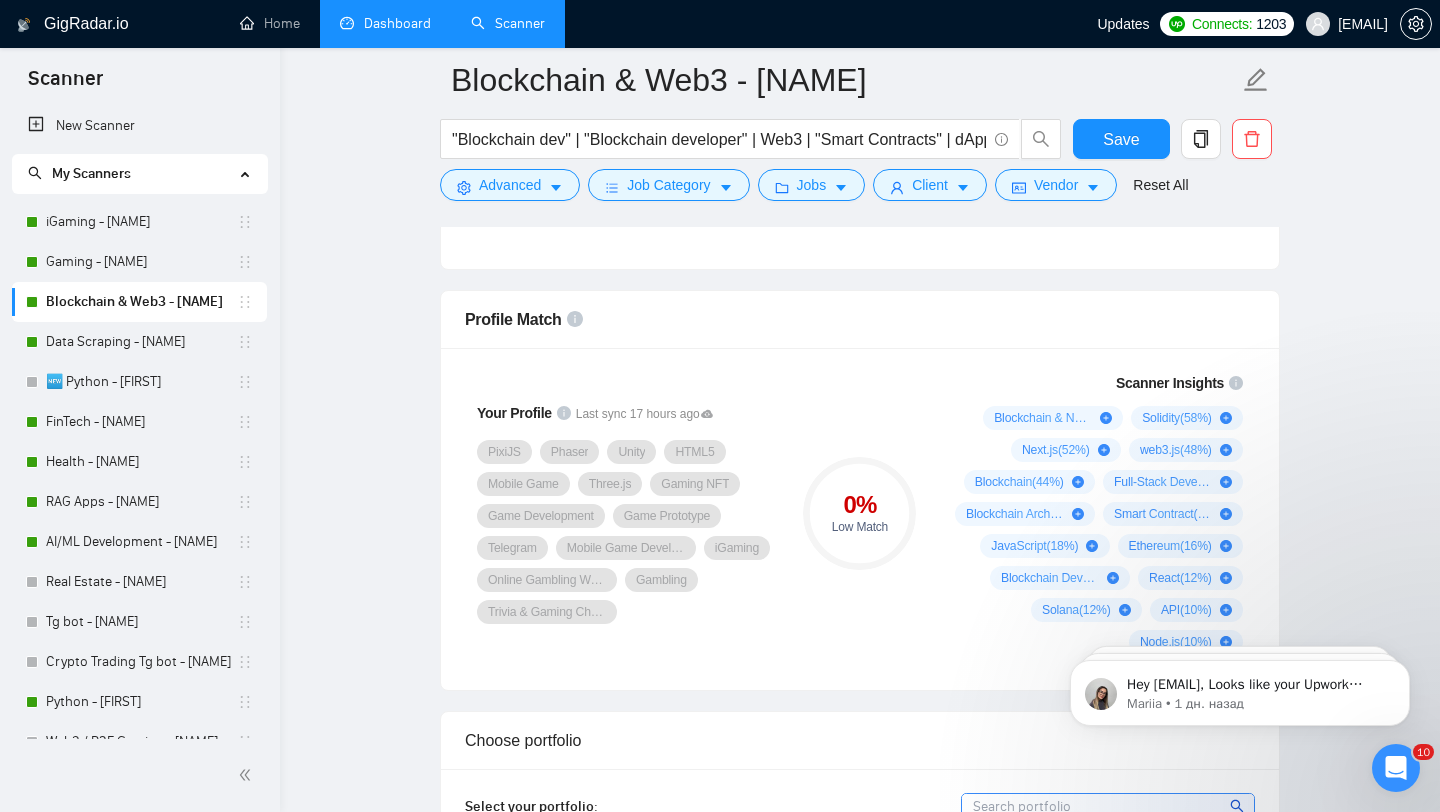 scroll, scrollTop: 1242, scrollLeft: 0, axis: vertical 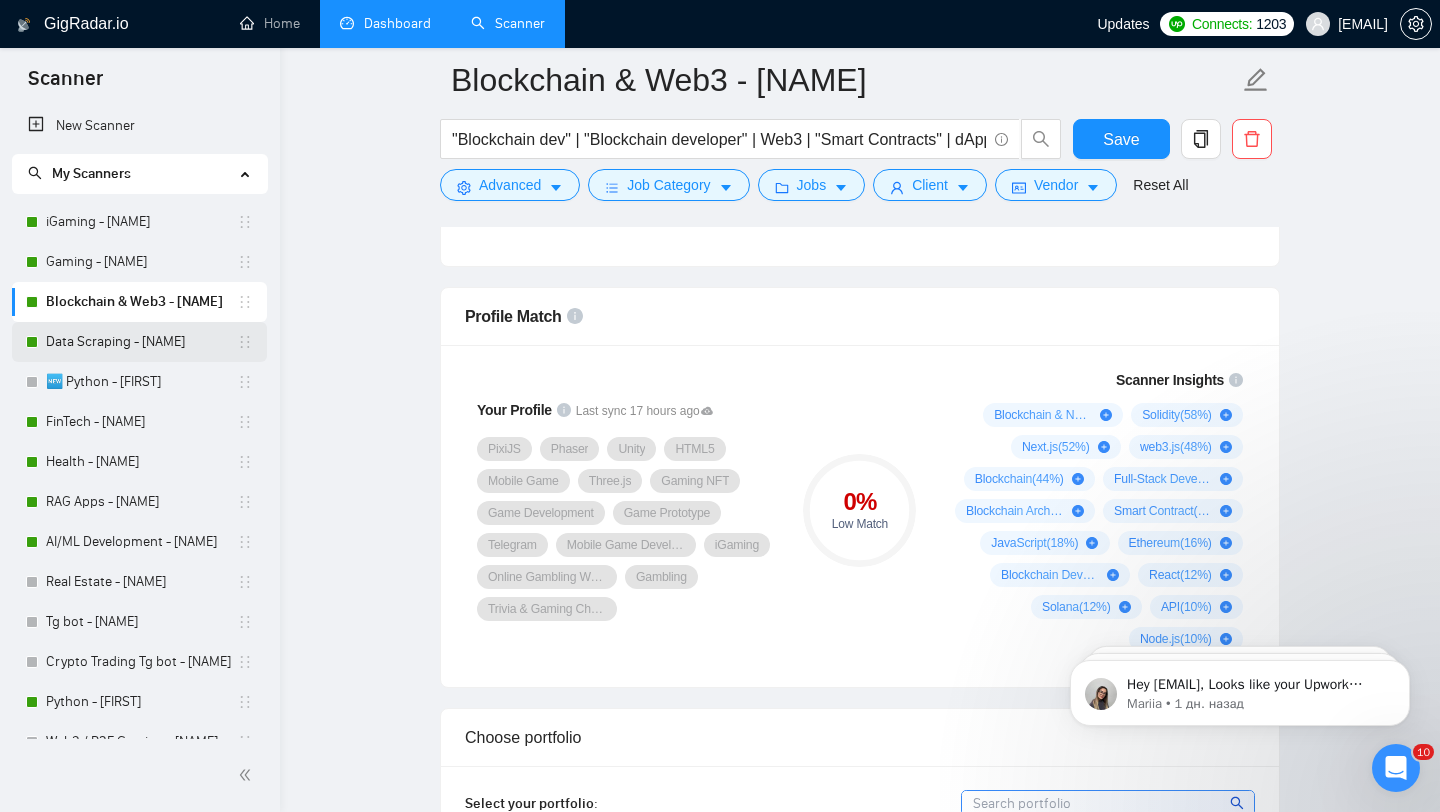 click on "Data Scraping - [NAME]" at bounding box center [141, 342] 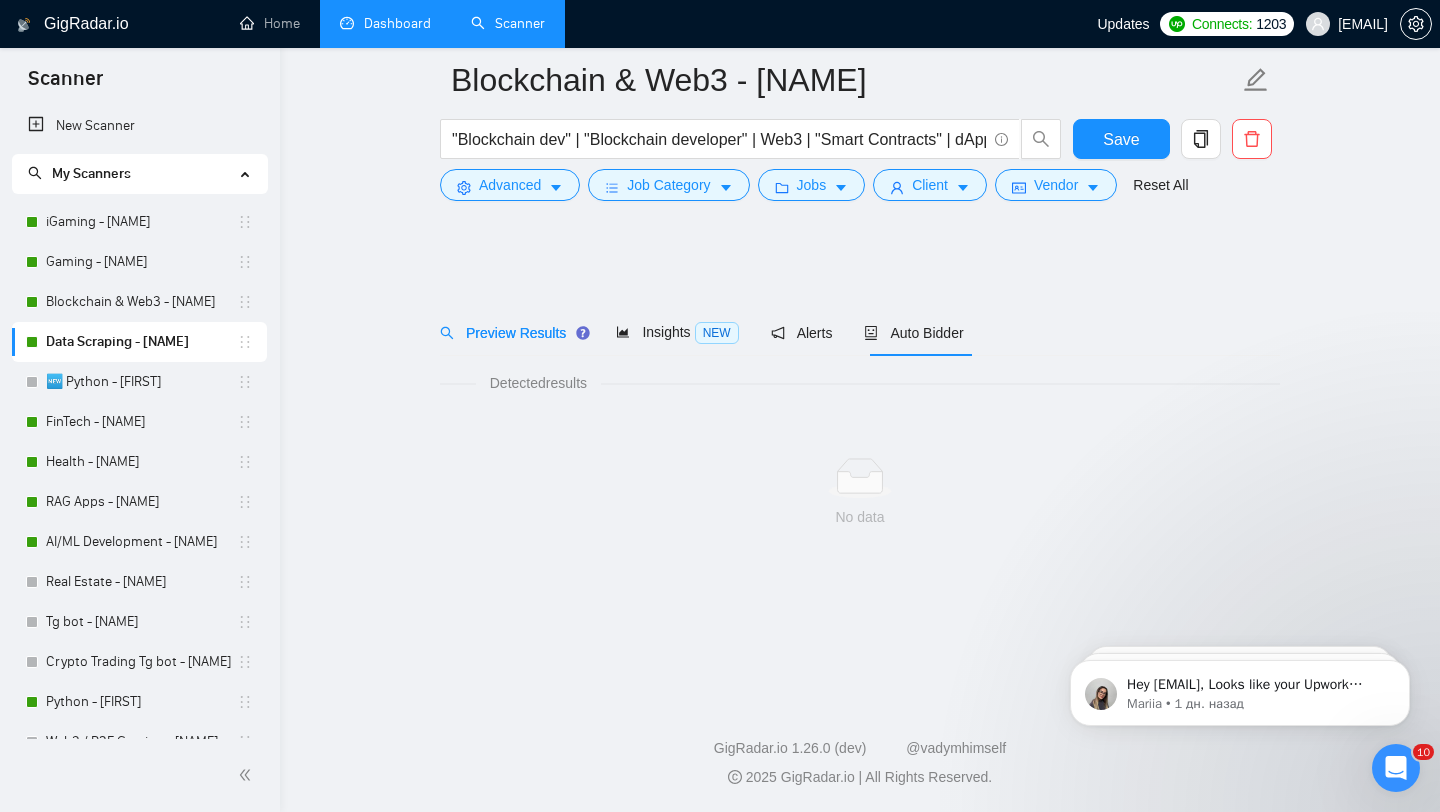 scroll, scrollTop: 0, scrollLeft: 0, axis: both 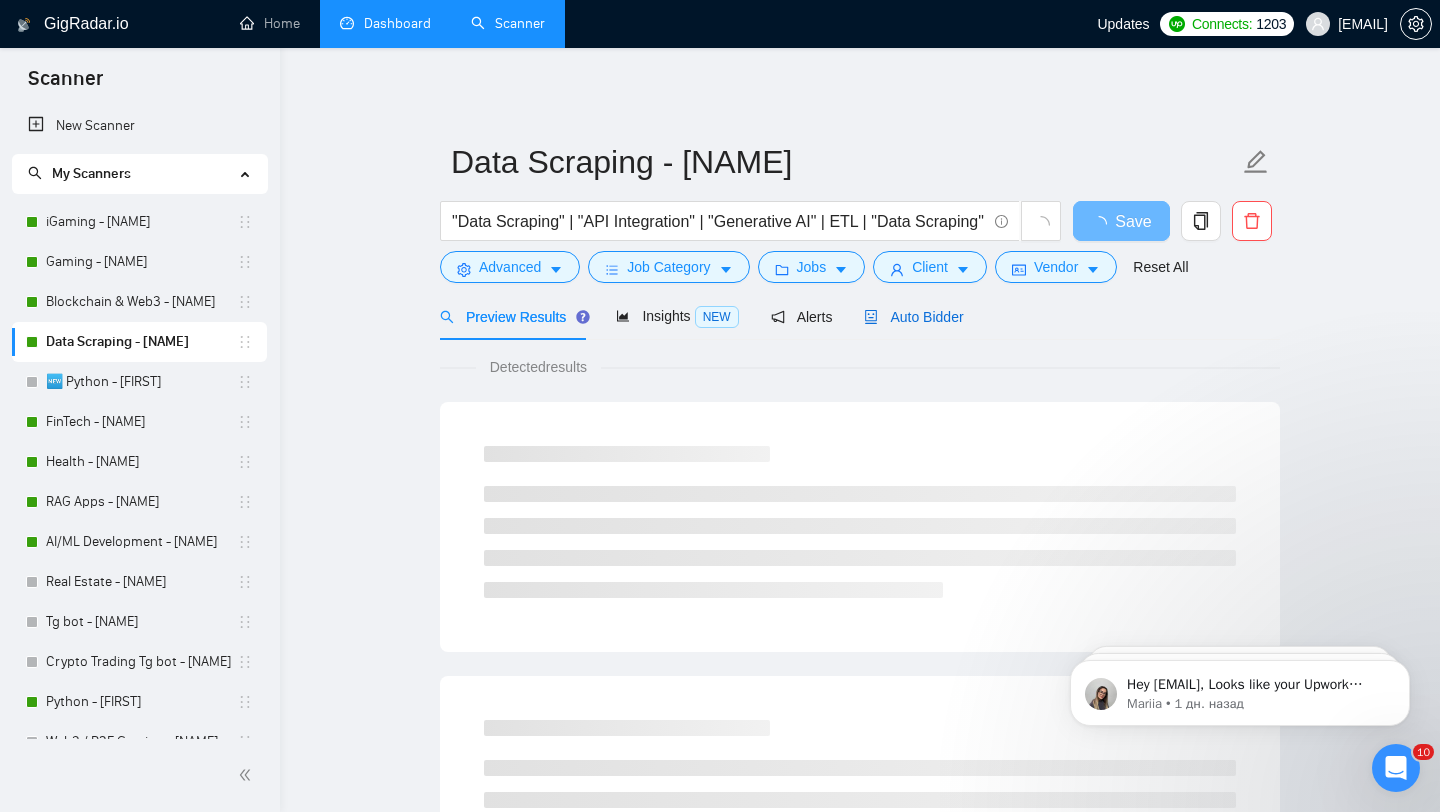 click on "Auto Bidder" at bounding box center [913, 317] 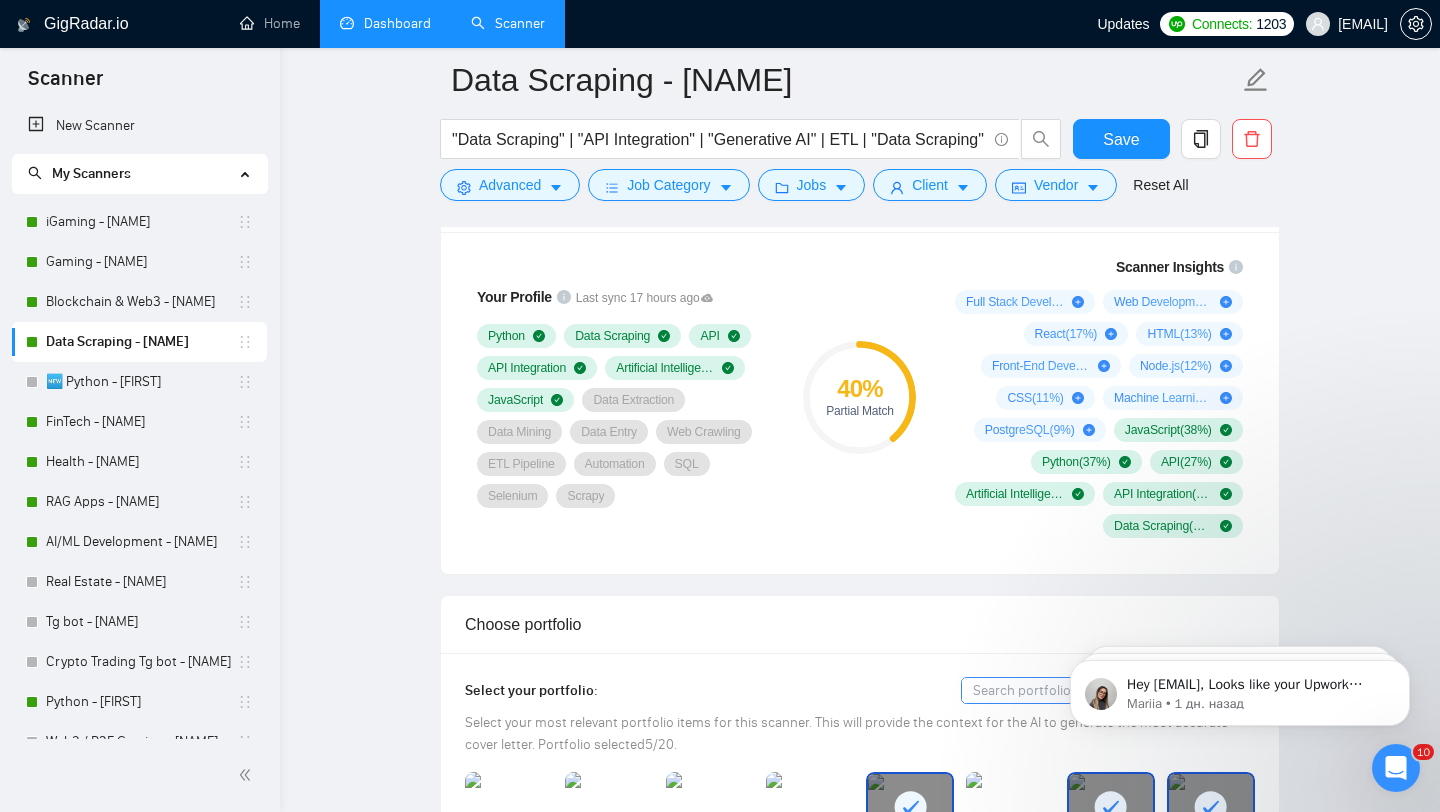 scroll, scrollTop: 1320, scrollLeft: 0, axis: vertical 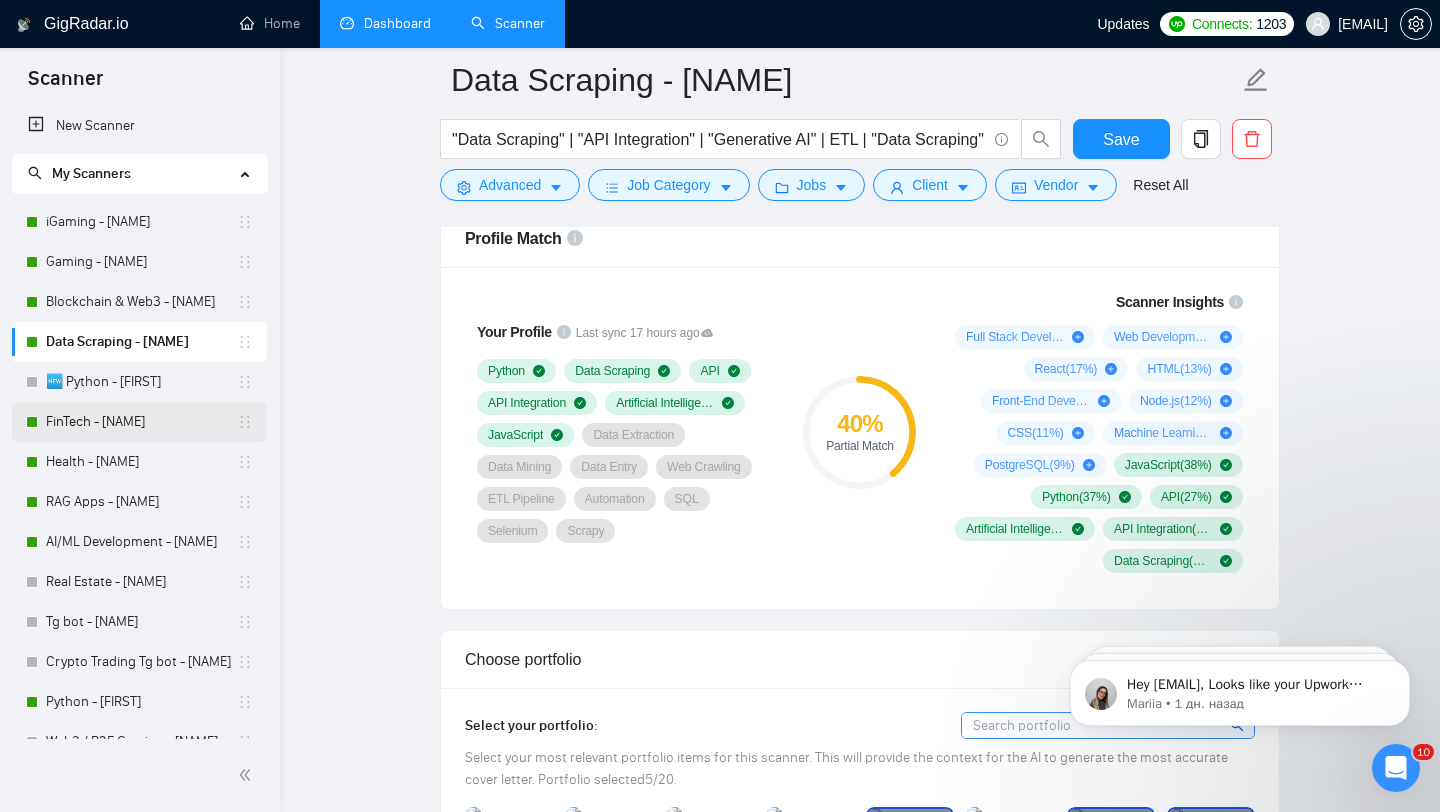 click on "FinTech - [NAME]" at bounding box center (141, 422) 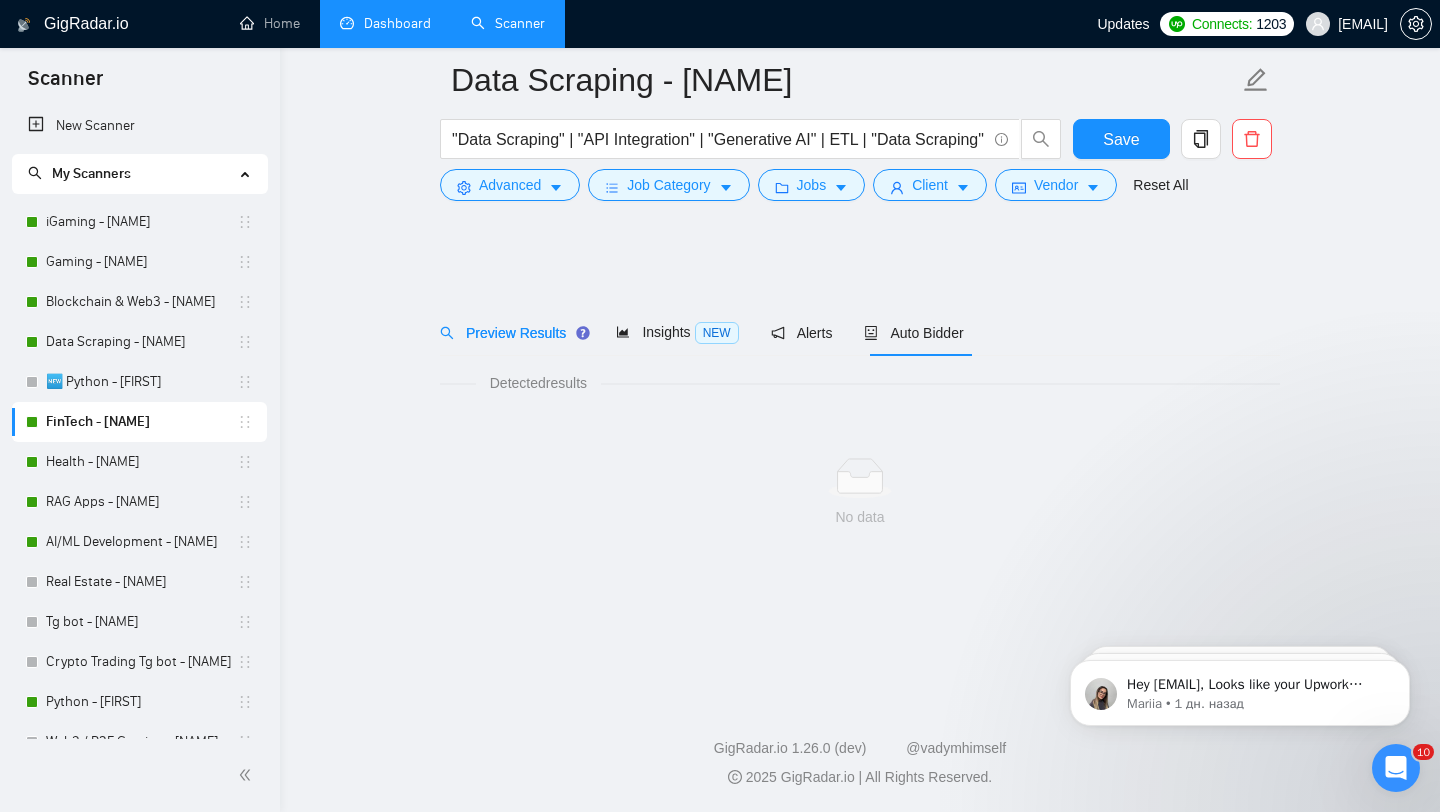 scroll, scrollTop: 0, scrollLeft: 0, axis: both 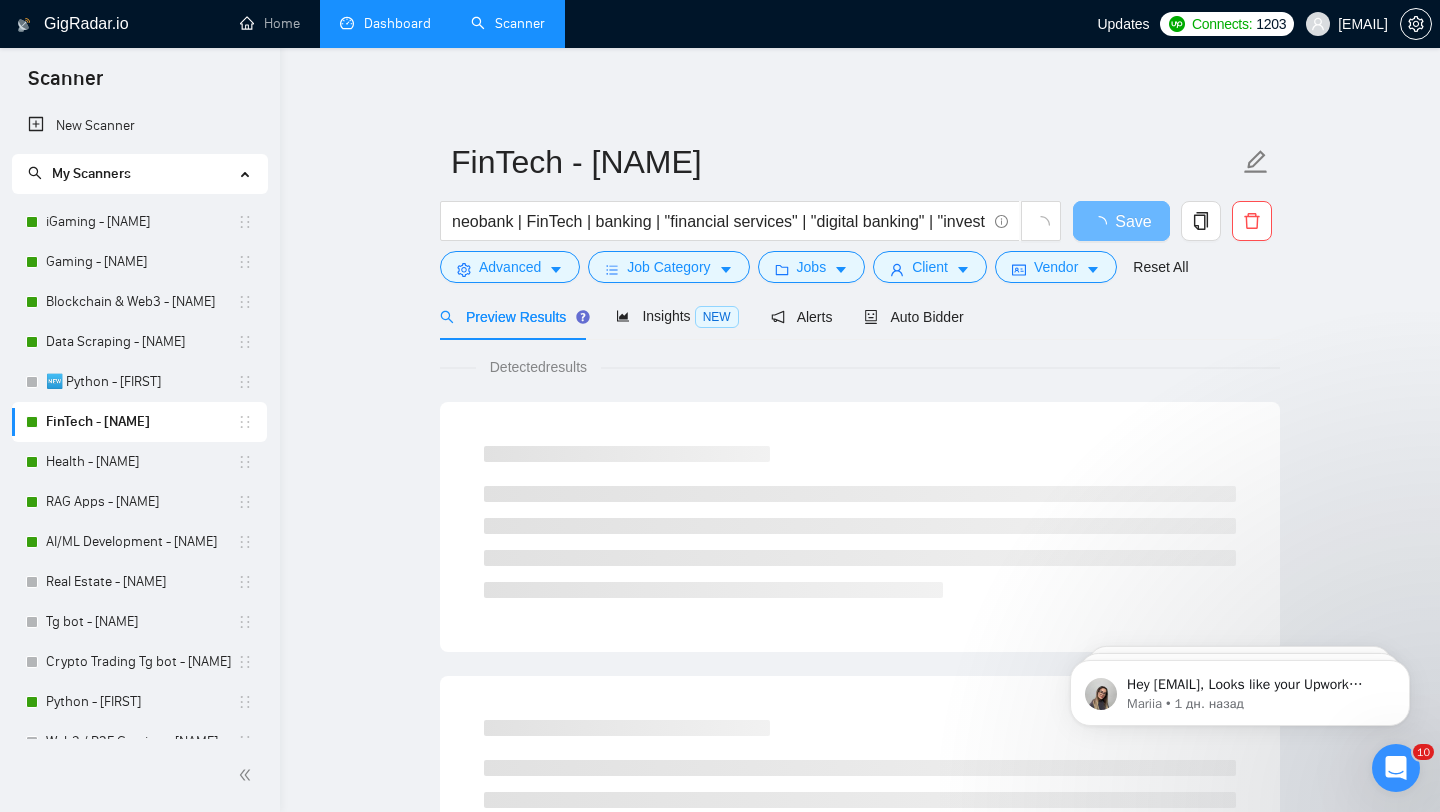 click on "Preview Results Insights NEW Alerts Auto Bidder" at bounding box center [702, 316] 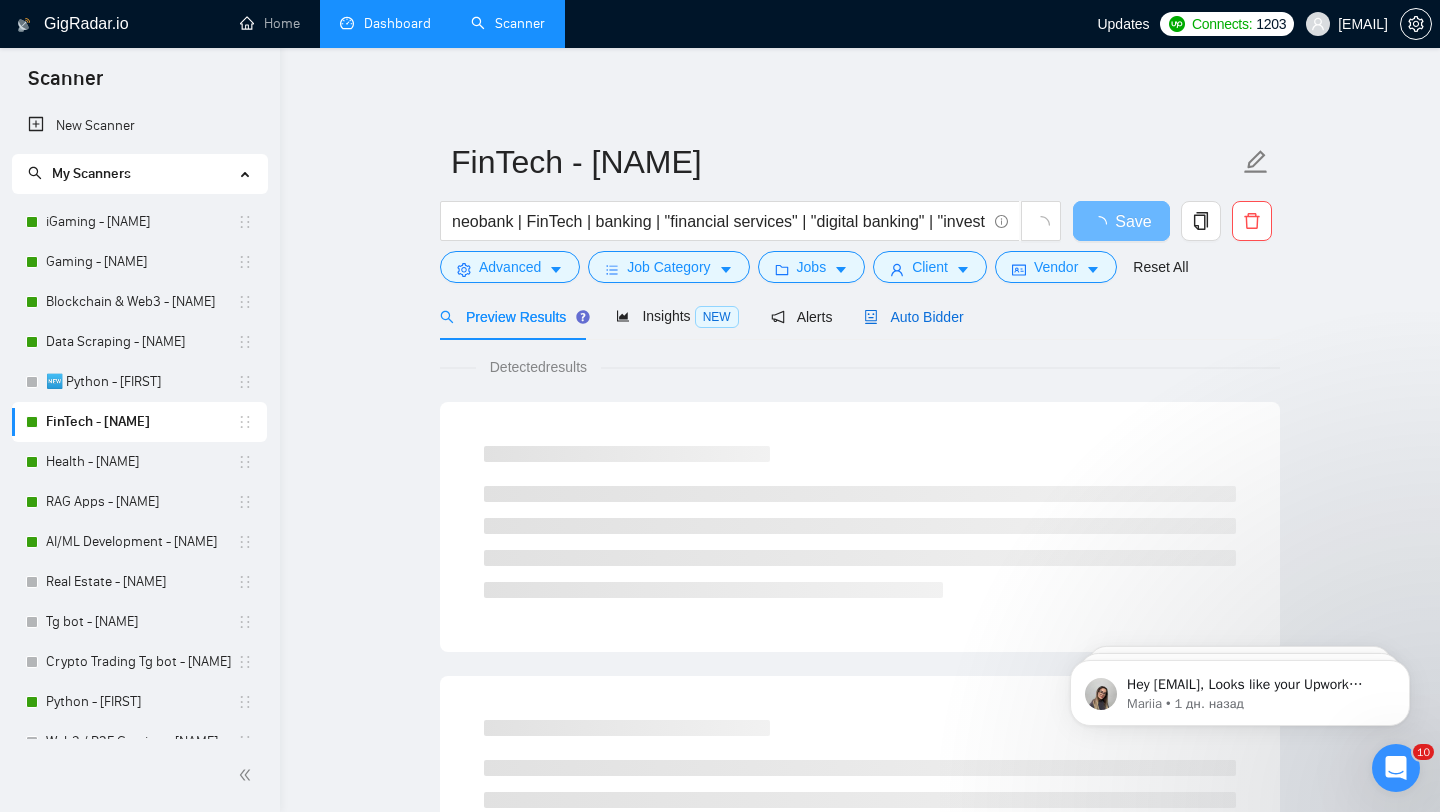 click on "Auto Bidder" at bounding box center (913, 317) 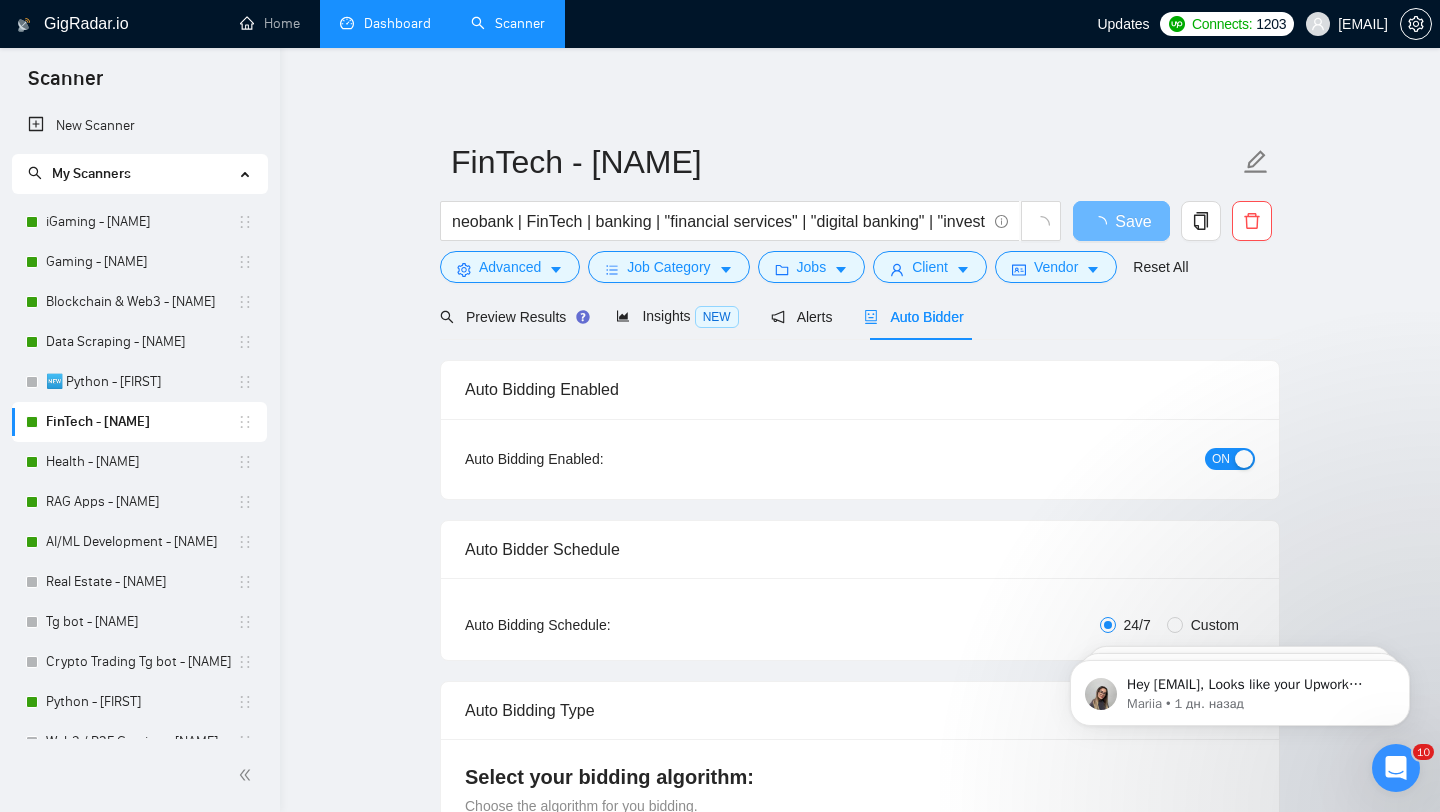 type 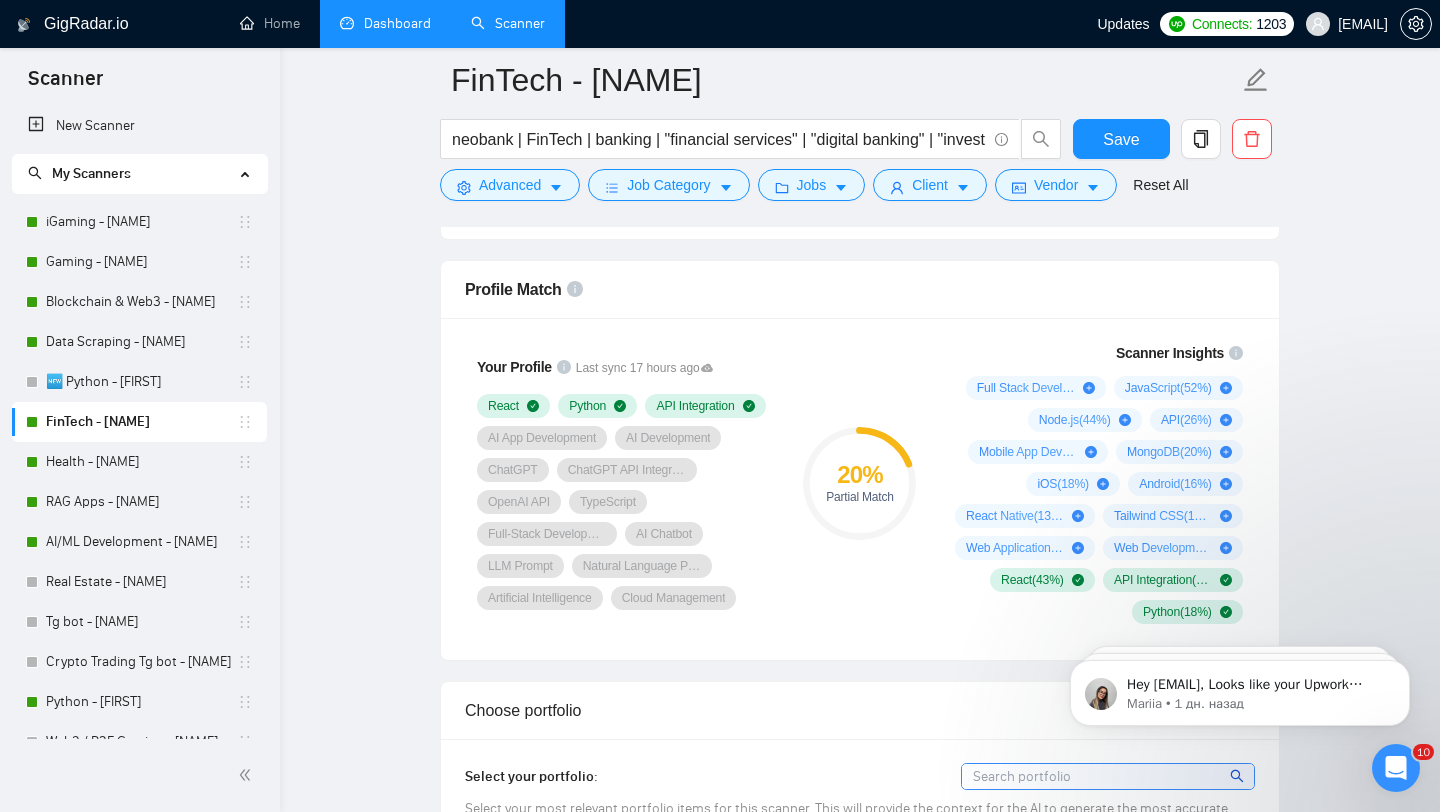 scroll, scrollTop: 1265, scrollLeft: 0, axis: vertical 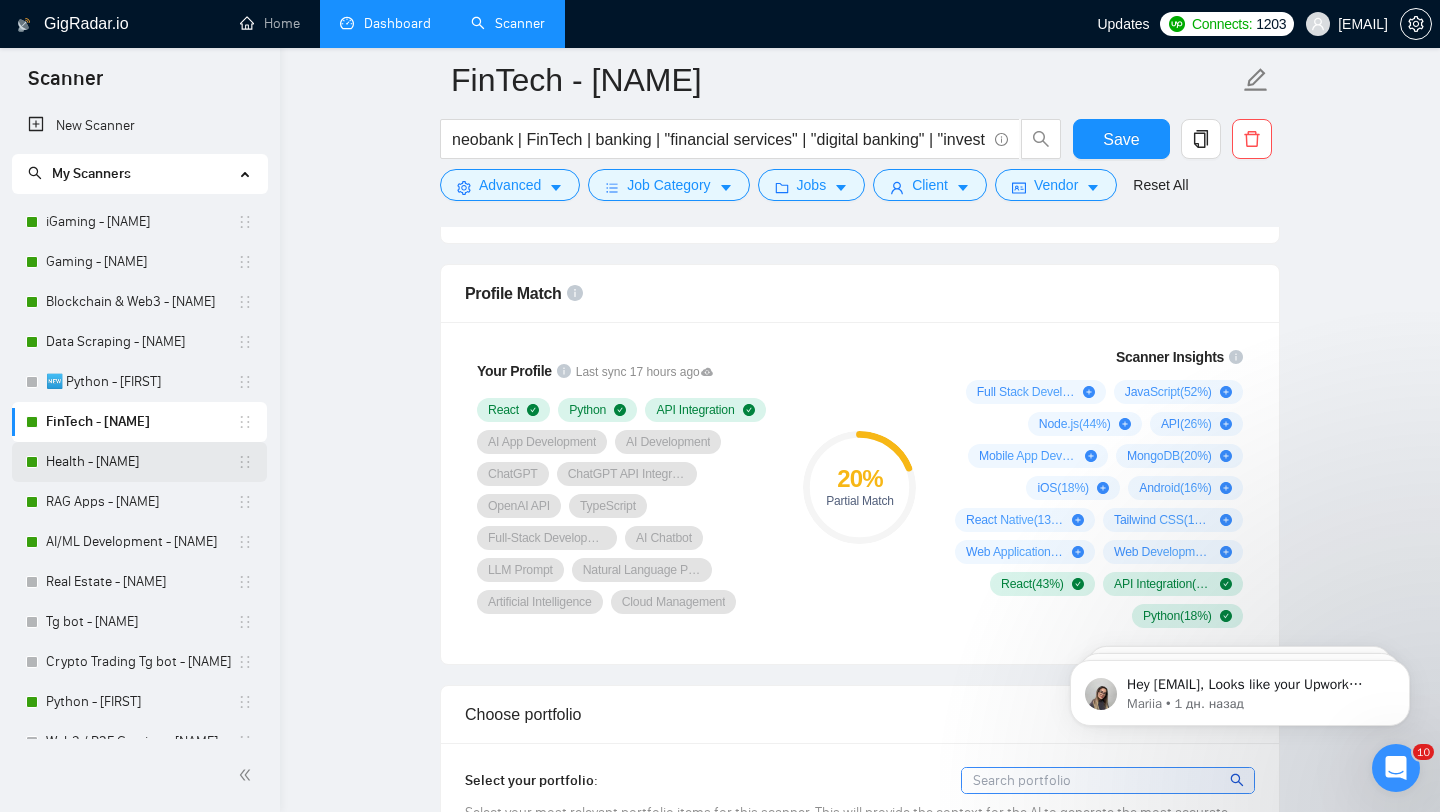 click on "Health - [NAME]" at bounding box center [141, 462] 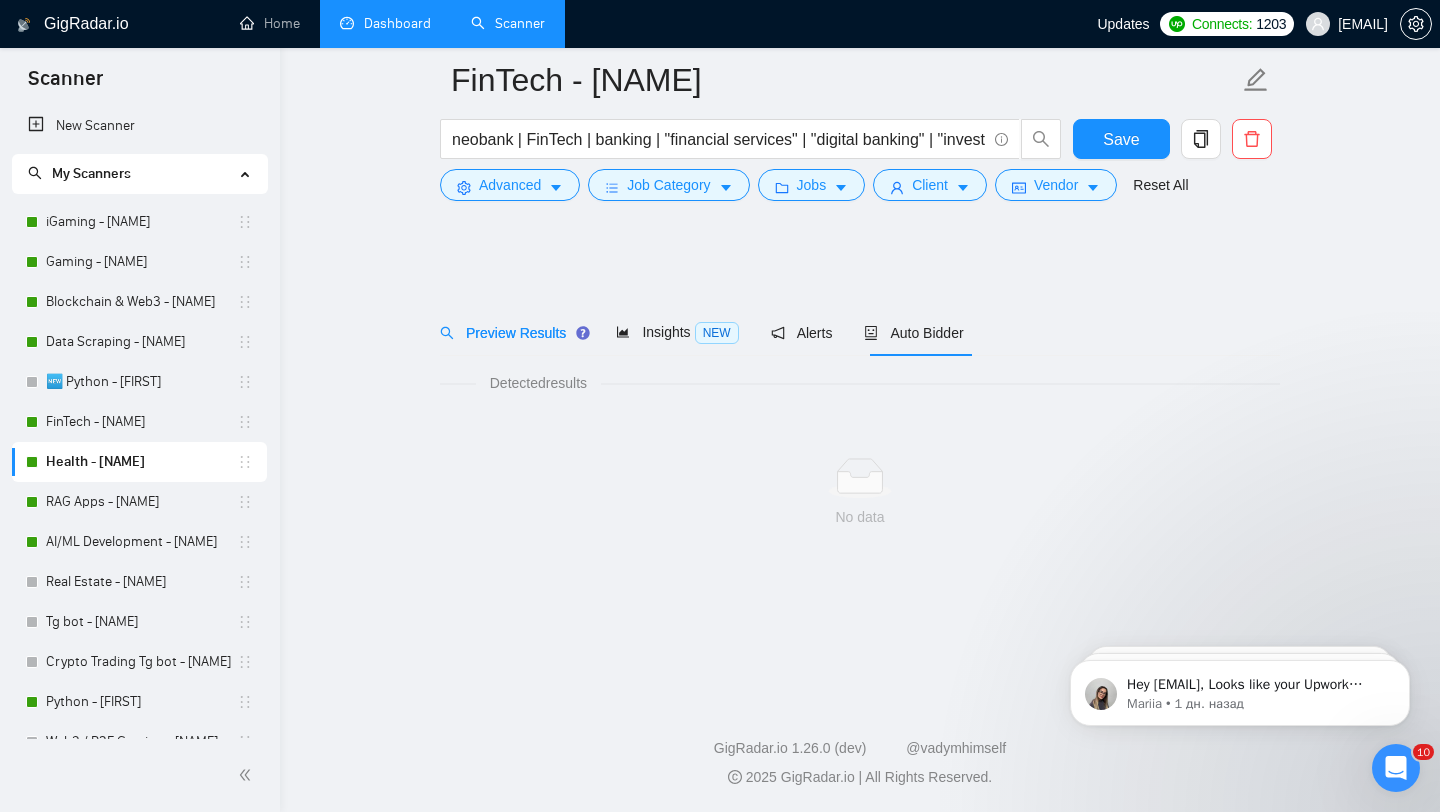 scroll, scrollTop: 0, scrollLeft: 0, axis: both 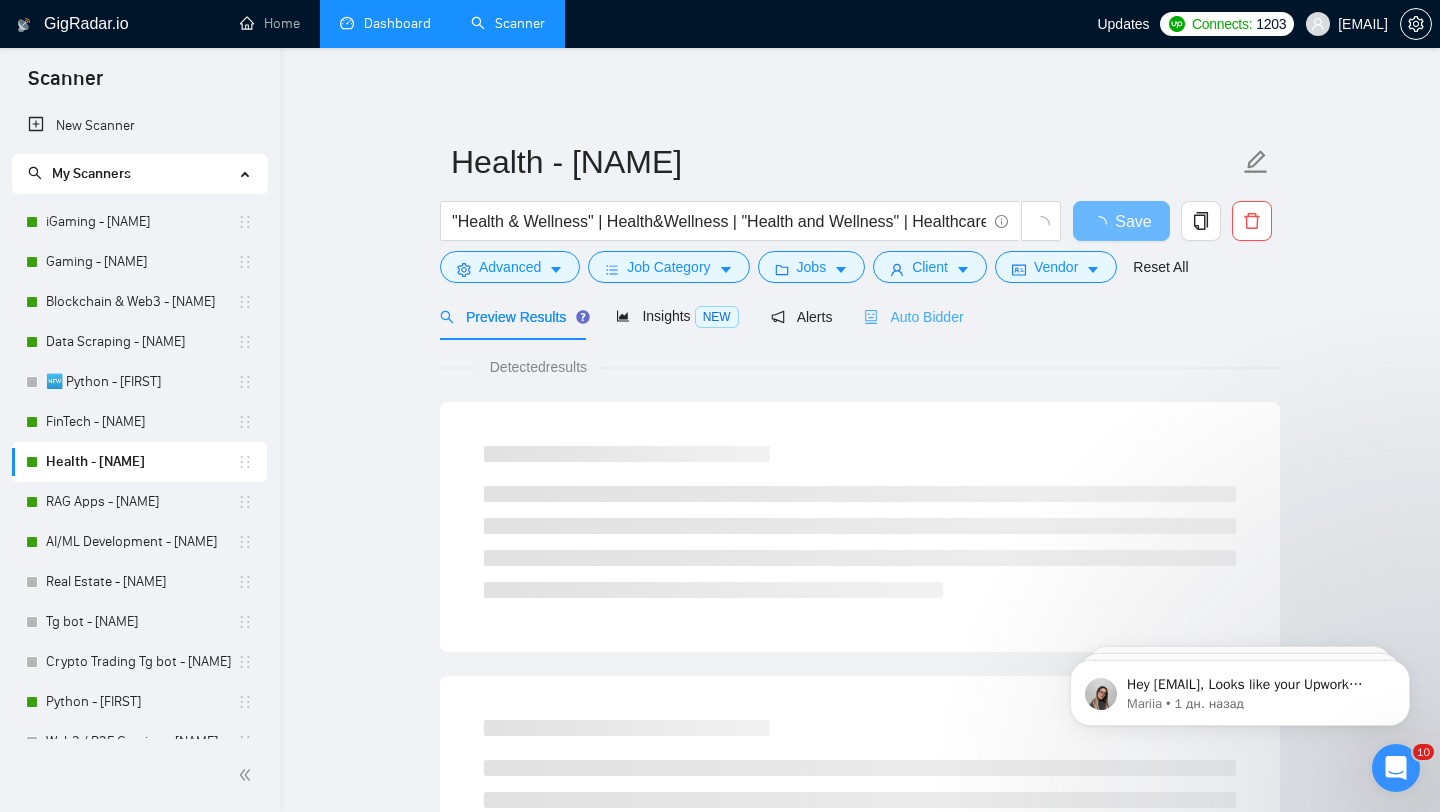 click on "Auto Bidder" at bounding box center (913, 316) 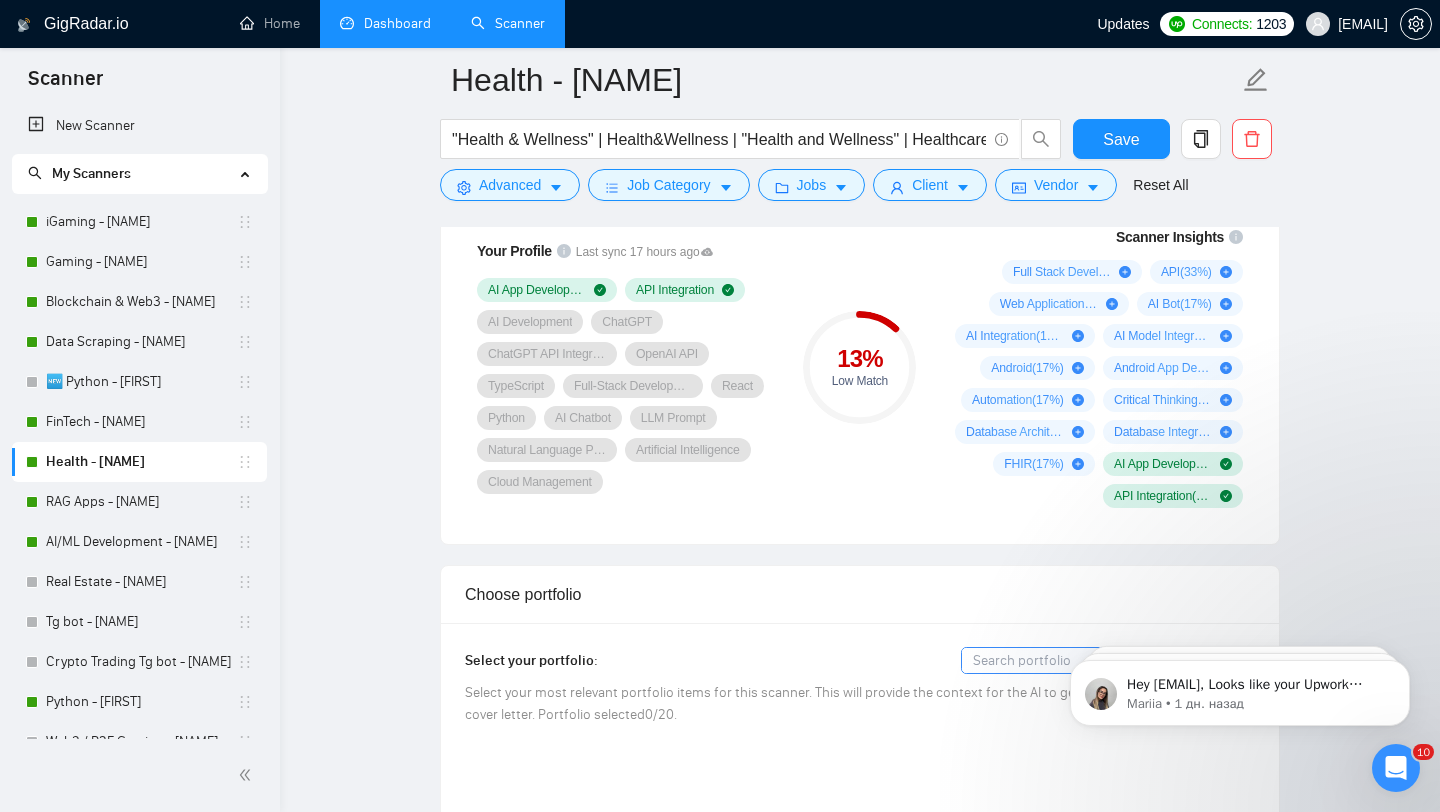 scroll, scrollTop: 1370, scrollLeft: 0, axis: vertical 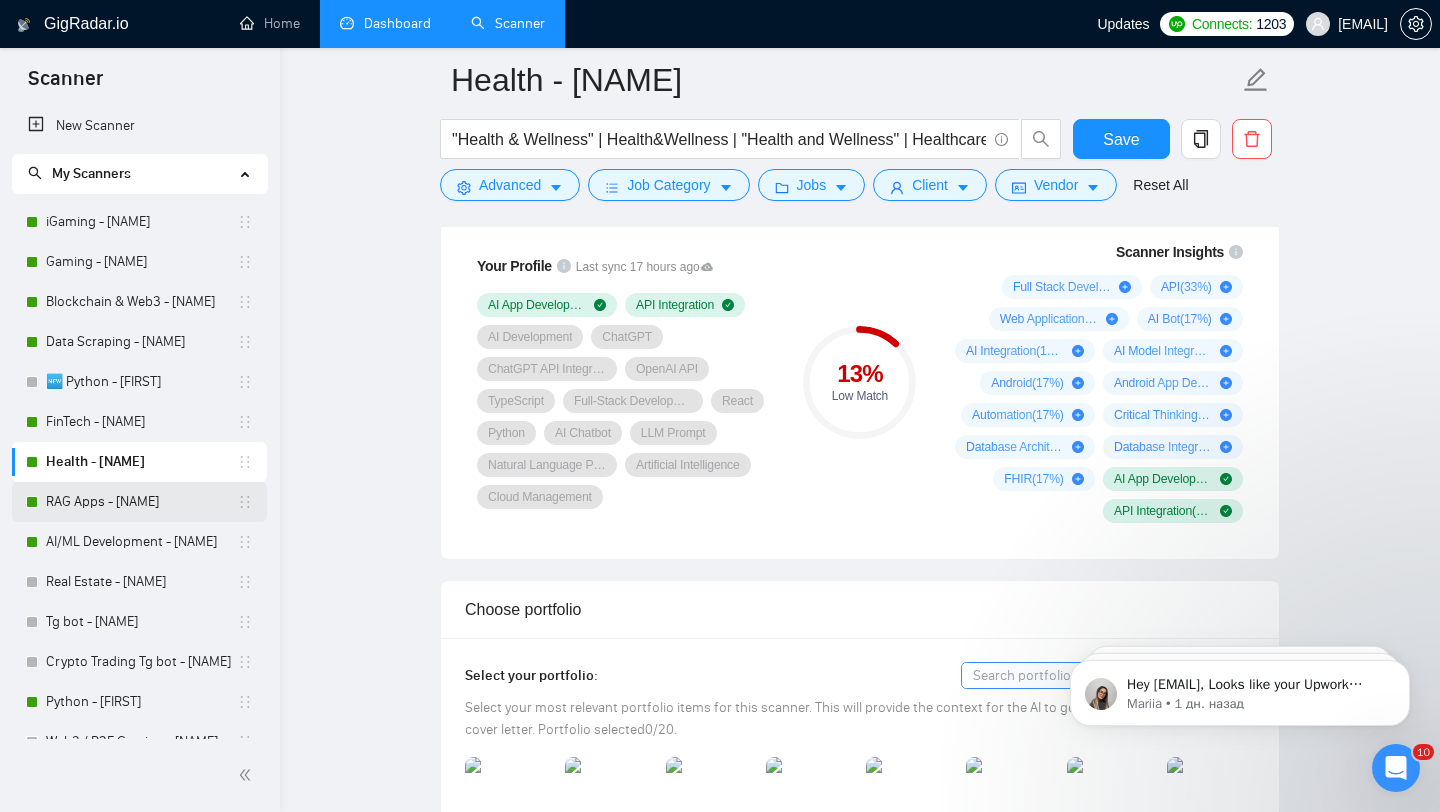 click on "RAG Apps - [NAME]" at bounding box center (141, 502) 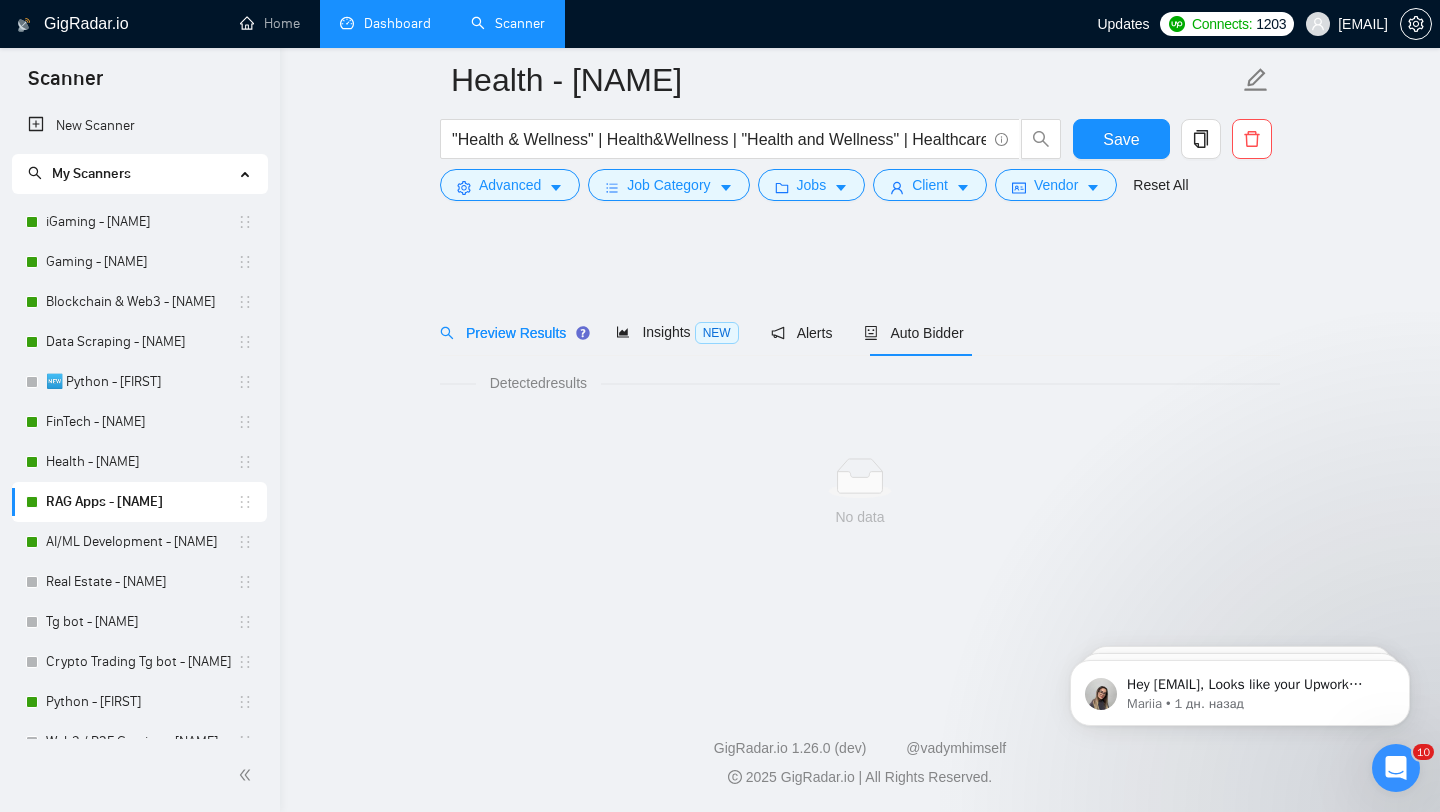 scroll, scrollTop: 0, scrollLeft: 0, axis: both 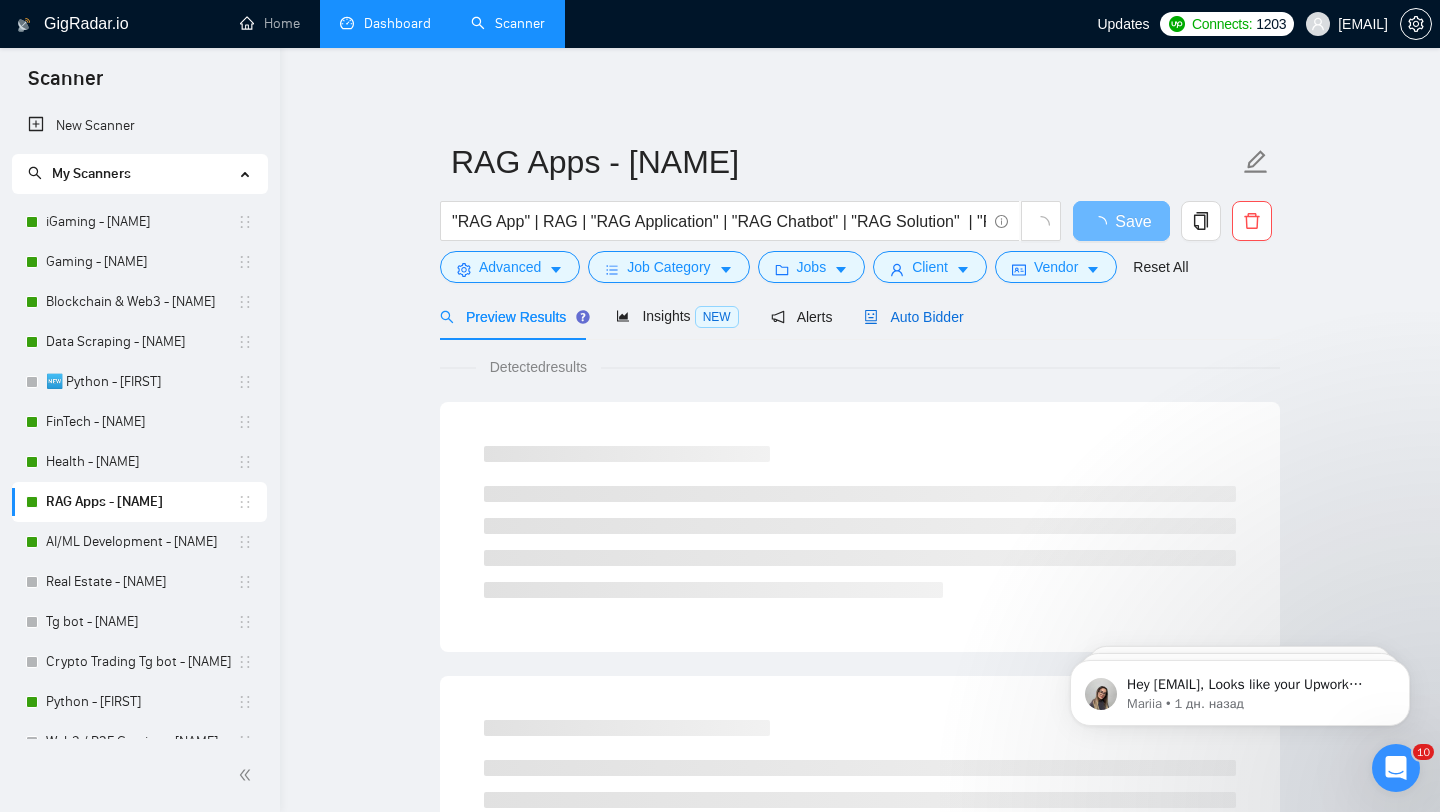 click on "Auto Bidder" at bounding box center [913, 317] 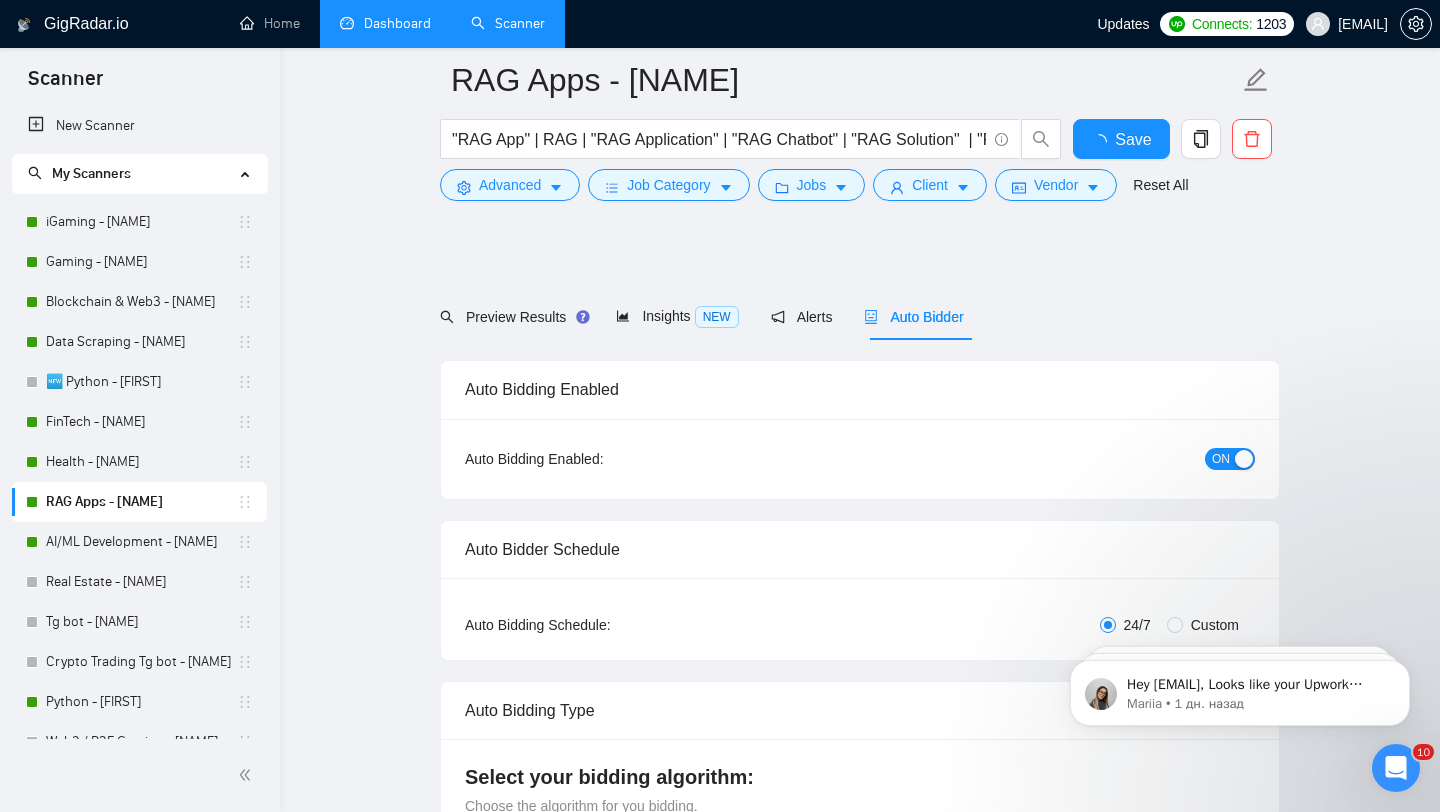 type 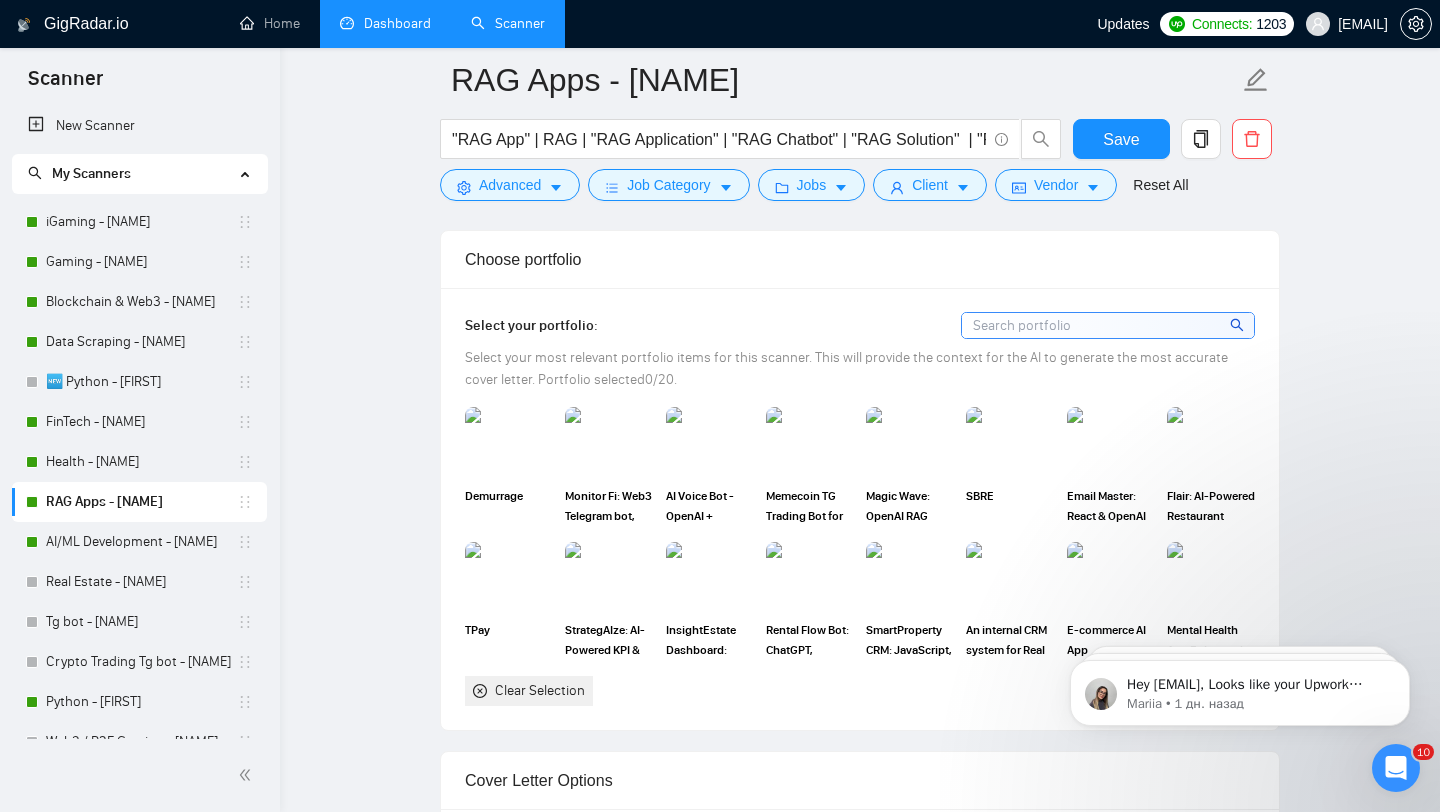 scroll, scrollTop: 1818, scrollLeft: 0, axis: vertical 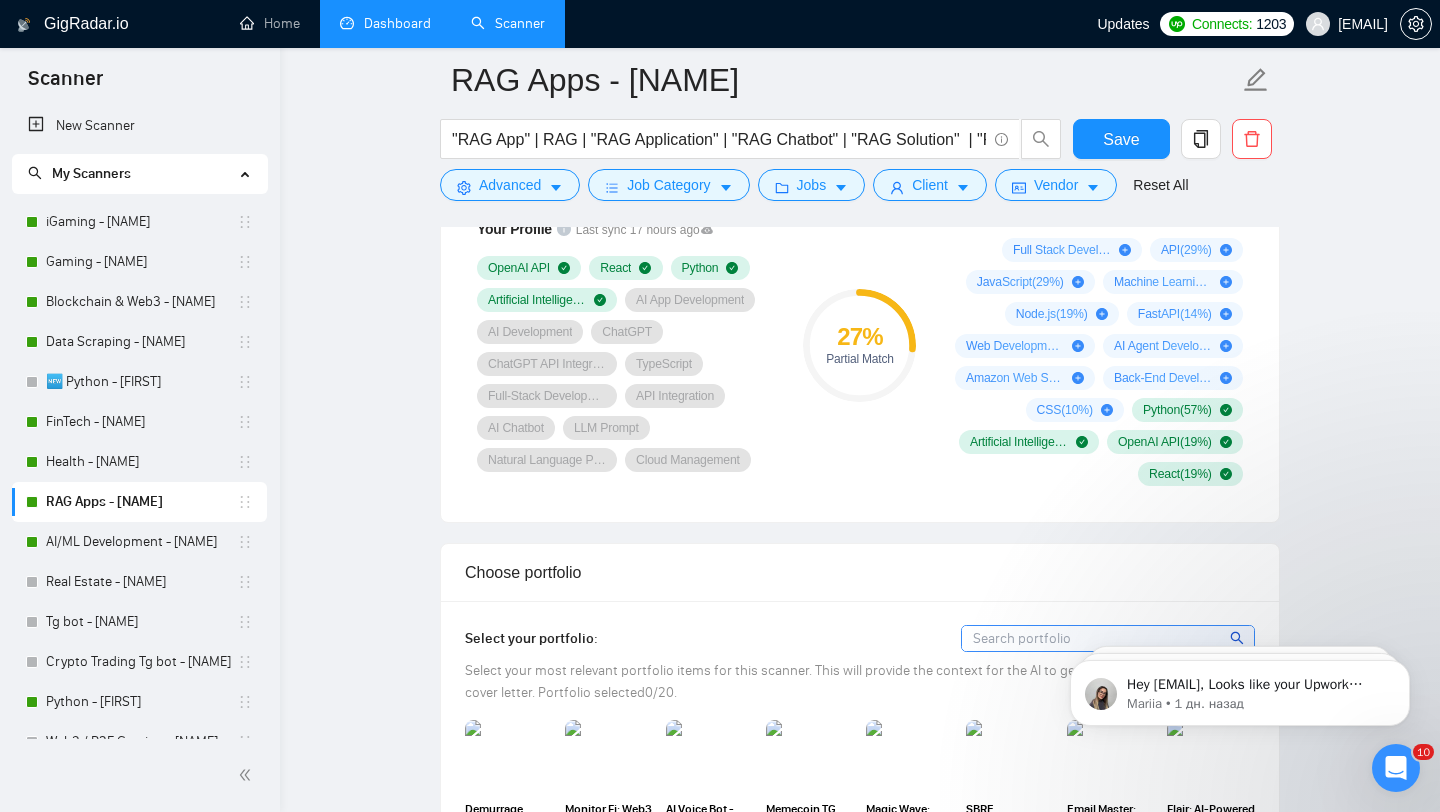 click on "Dashboard" at bounding box center (385, 23) 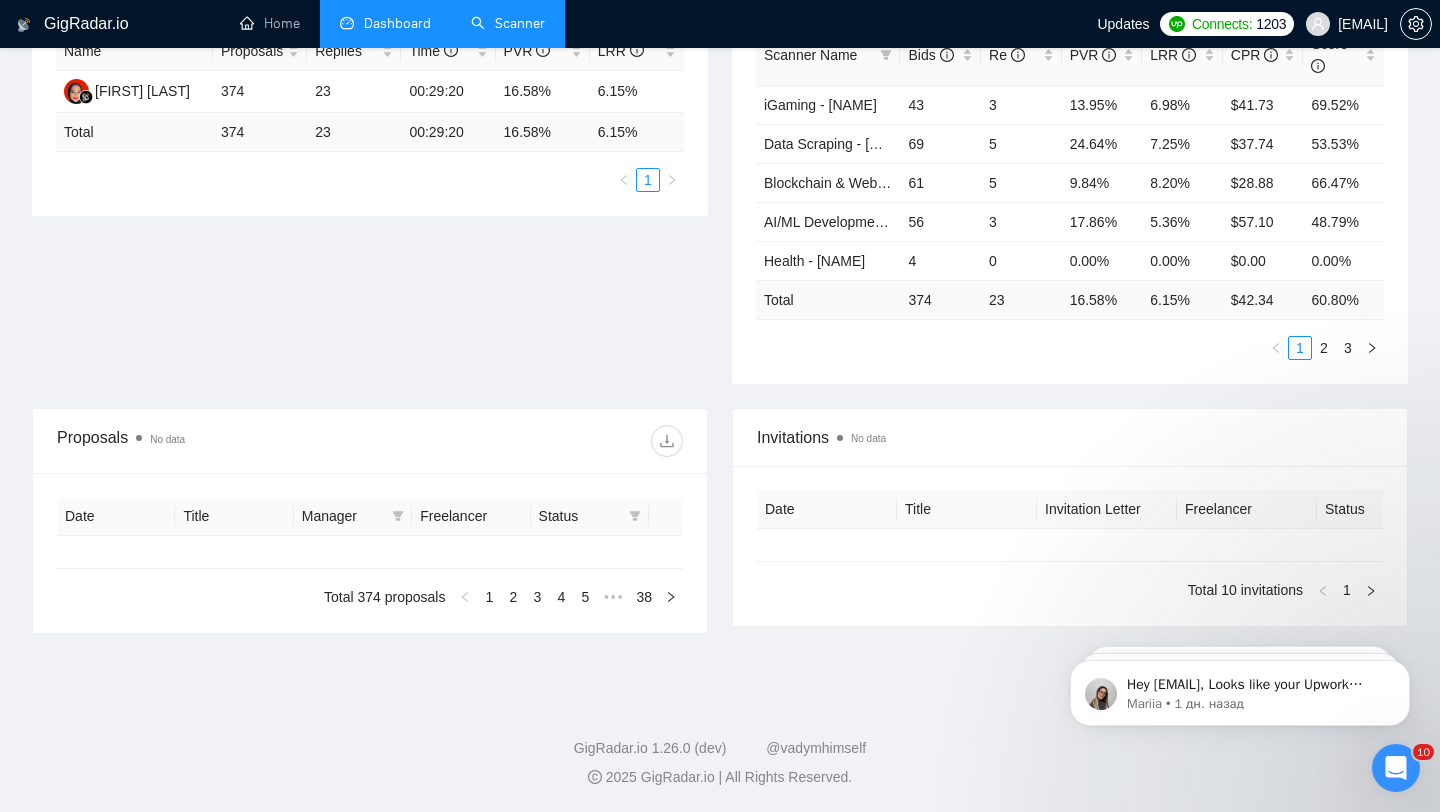 type on "2025-07-06" 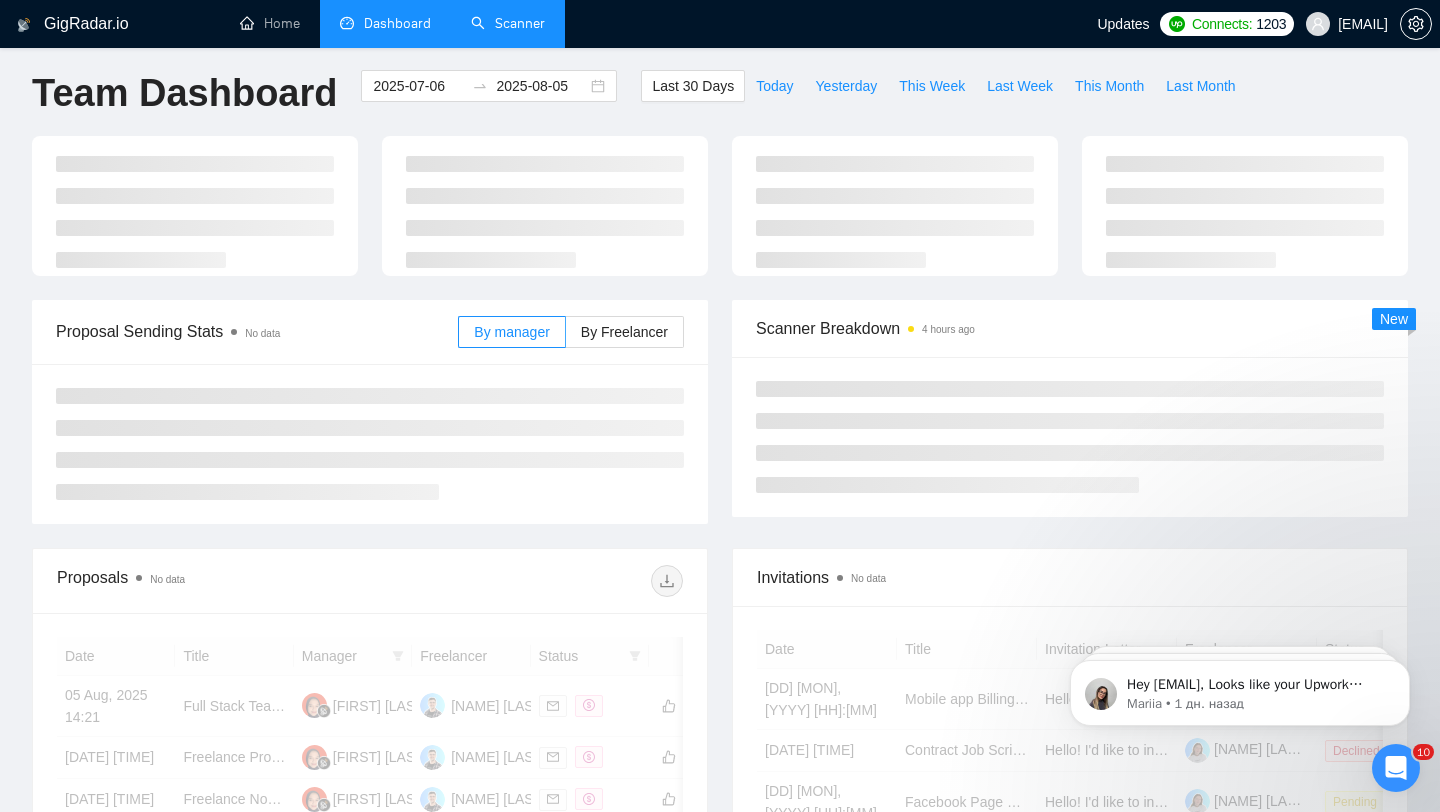 scroll, scrollTop: 0, scrollLeft: 0, axis: both 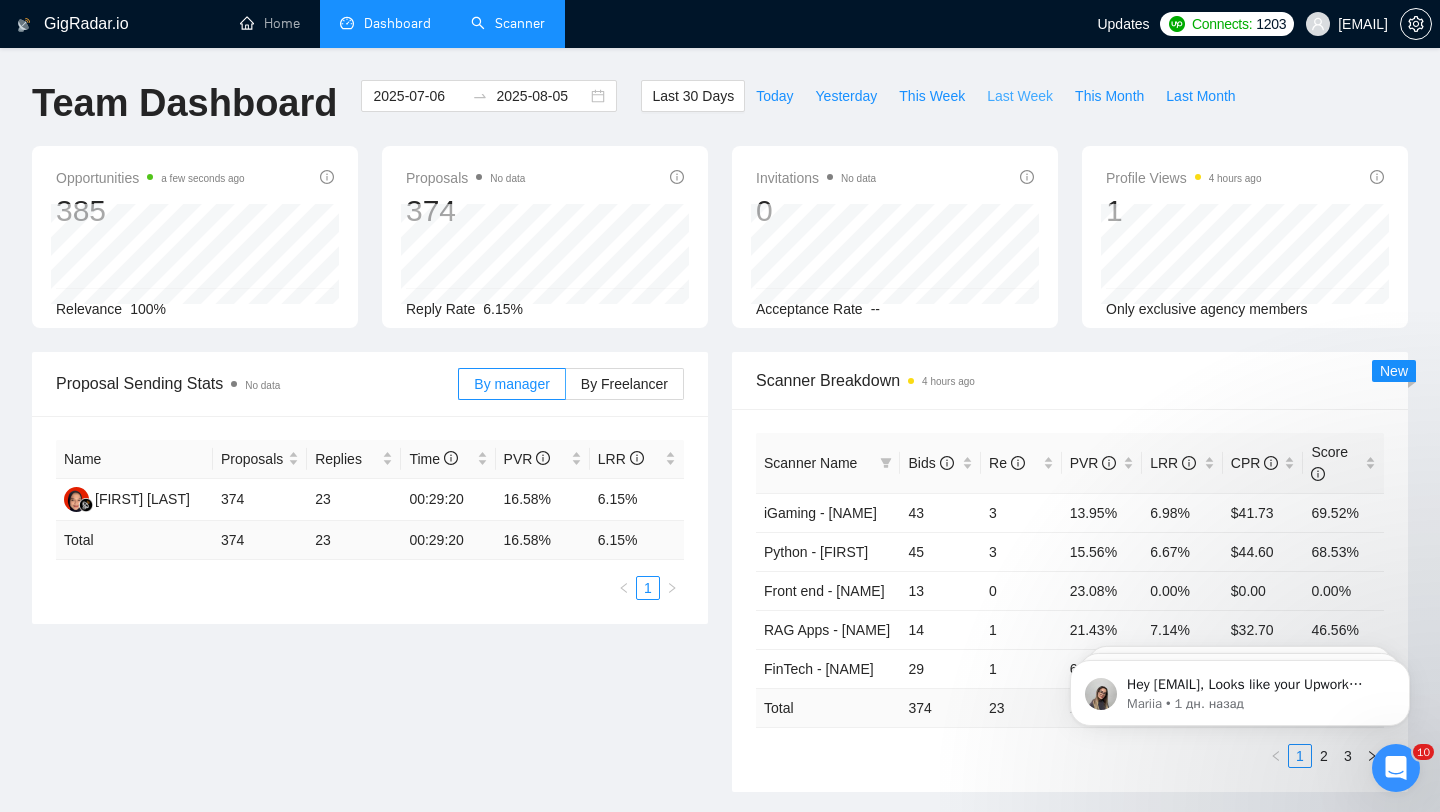 click on "Last Week" at bounding box center (1020, 96) 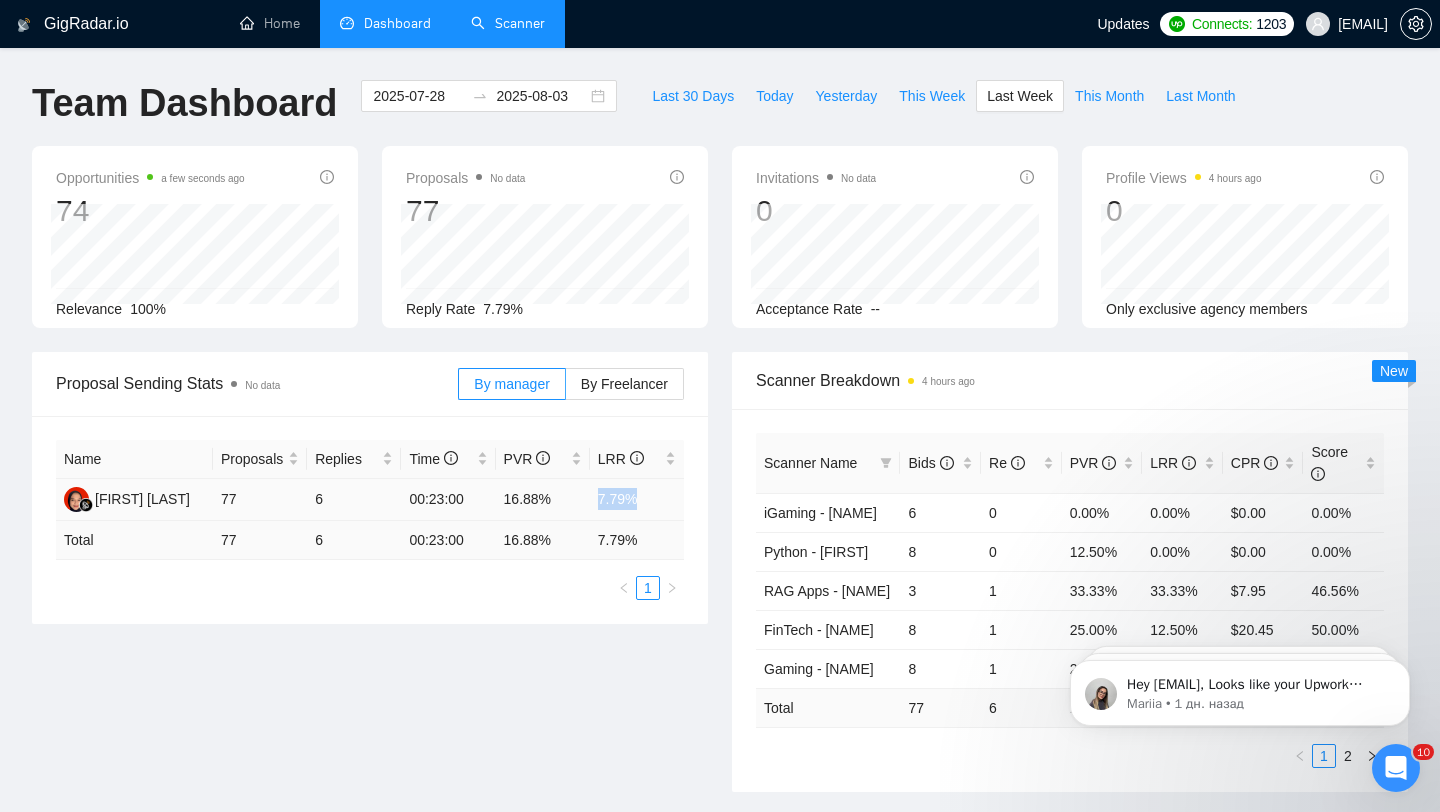 drag, startPoint x: 581, startPoint y: 506, endPoint x: 665, endPoint y: 508, distance: 84.0238 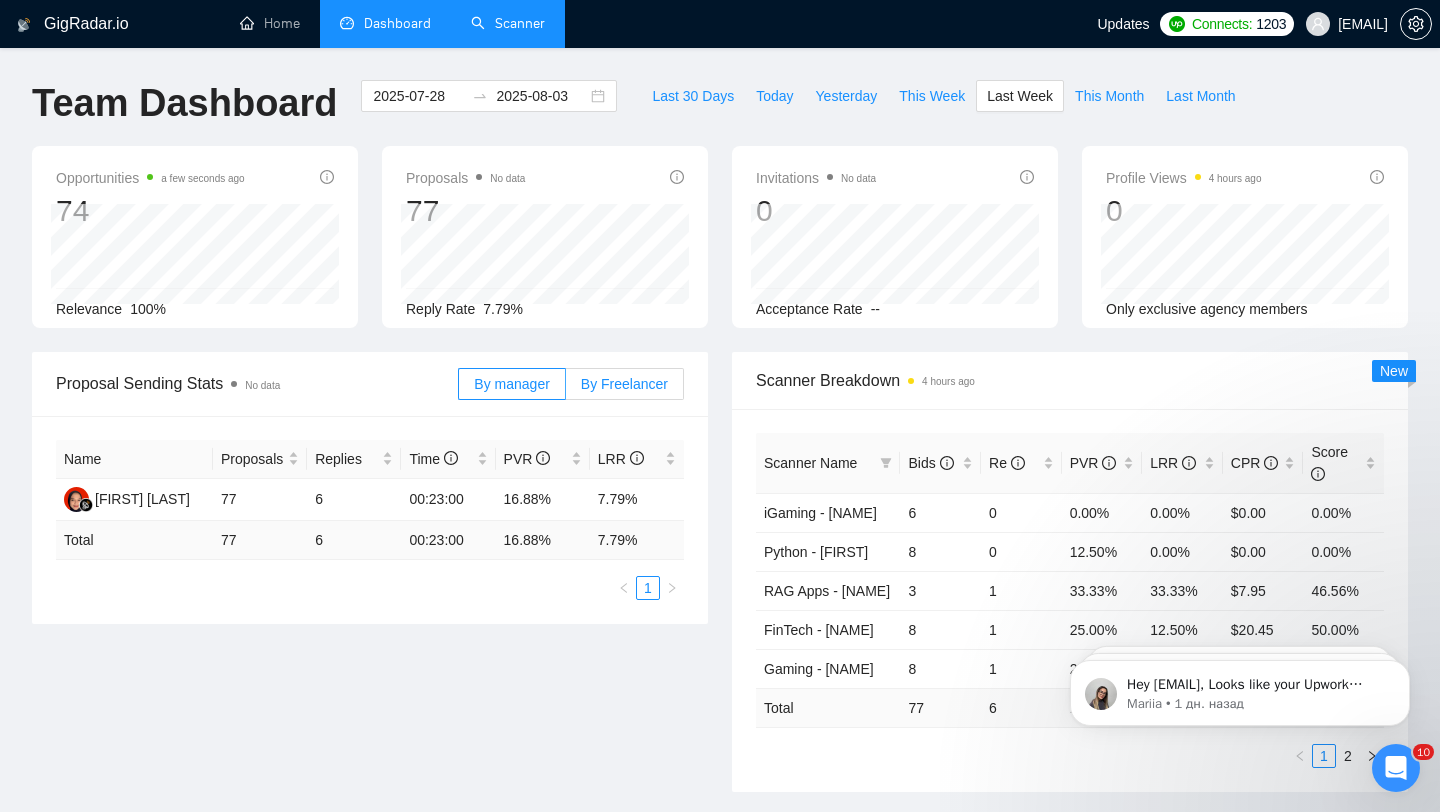click on "By Freelancer" at bounding box center (624, 384) 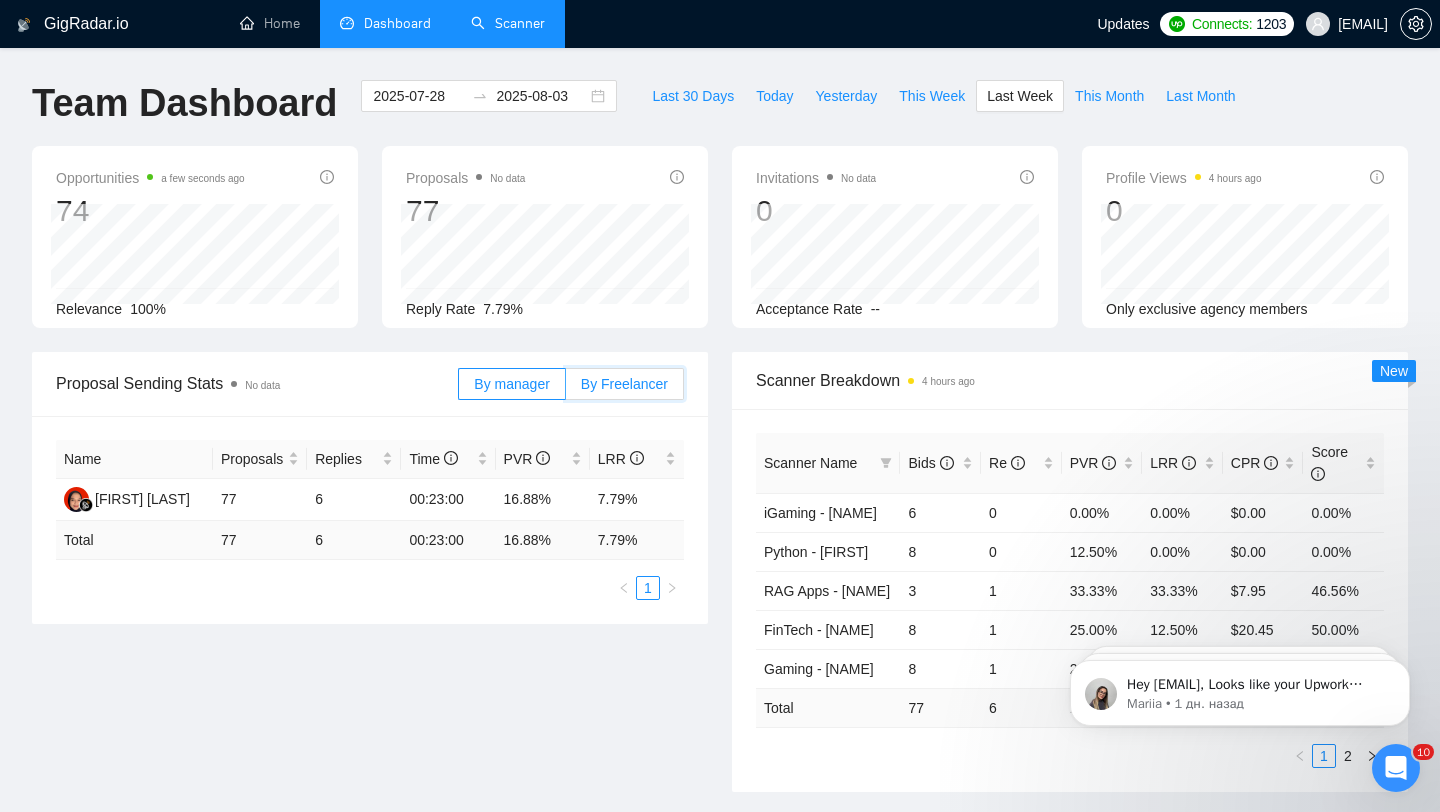 click on "By Freelancer" at bounding box center (566, 389) 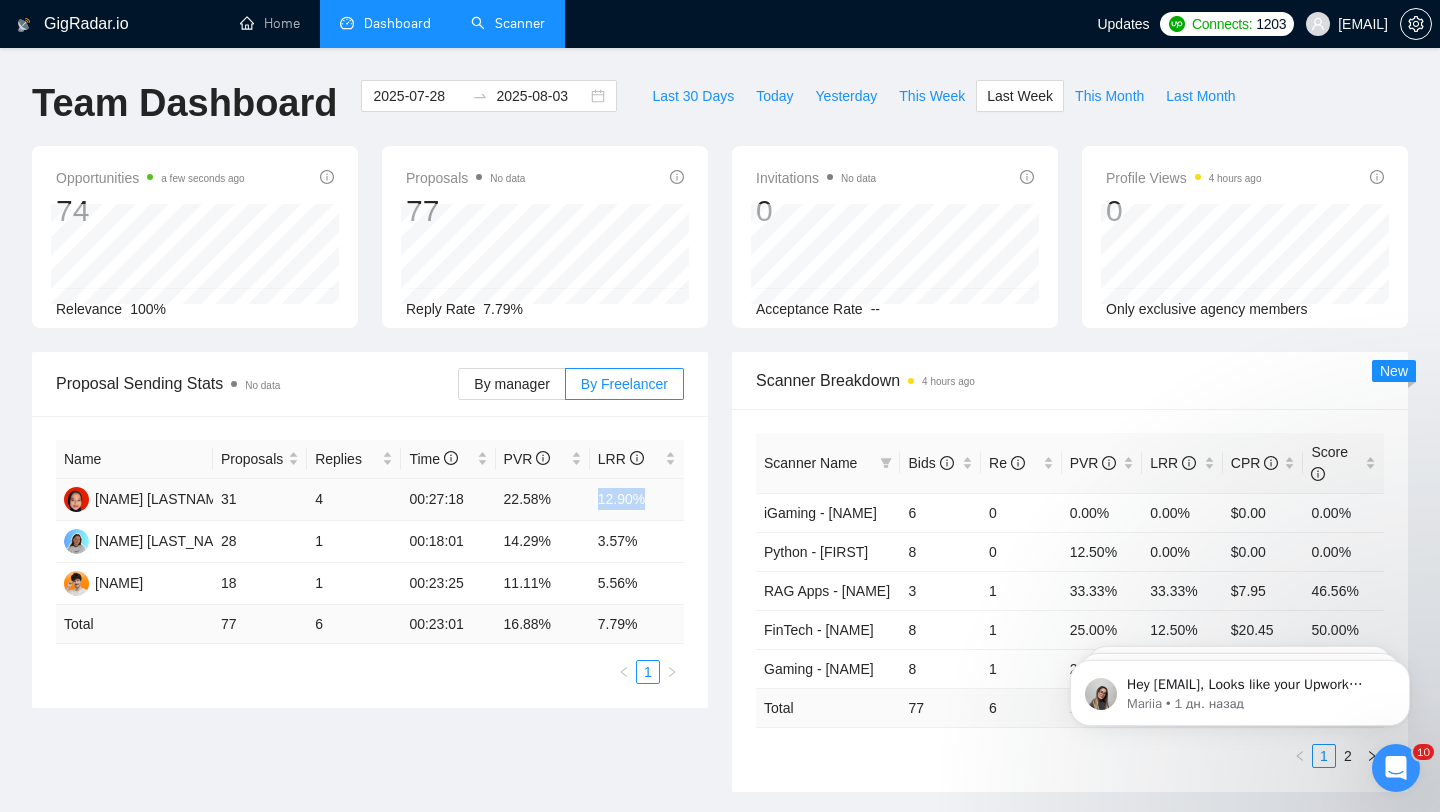 drag, startPoint x: 600, startPoint y: 499, endPoint x: 656, endPoint y: 499, distance: 56 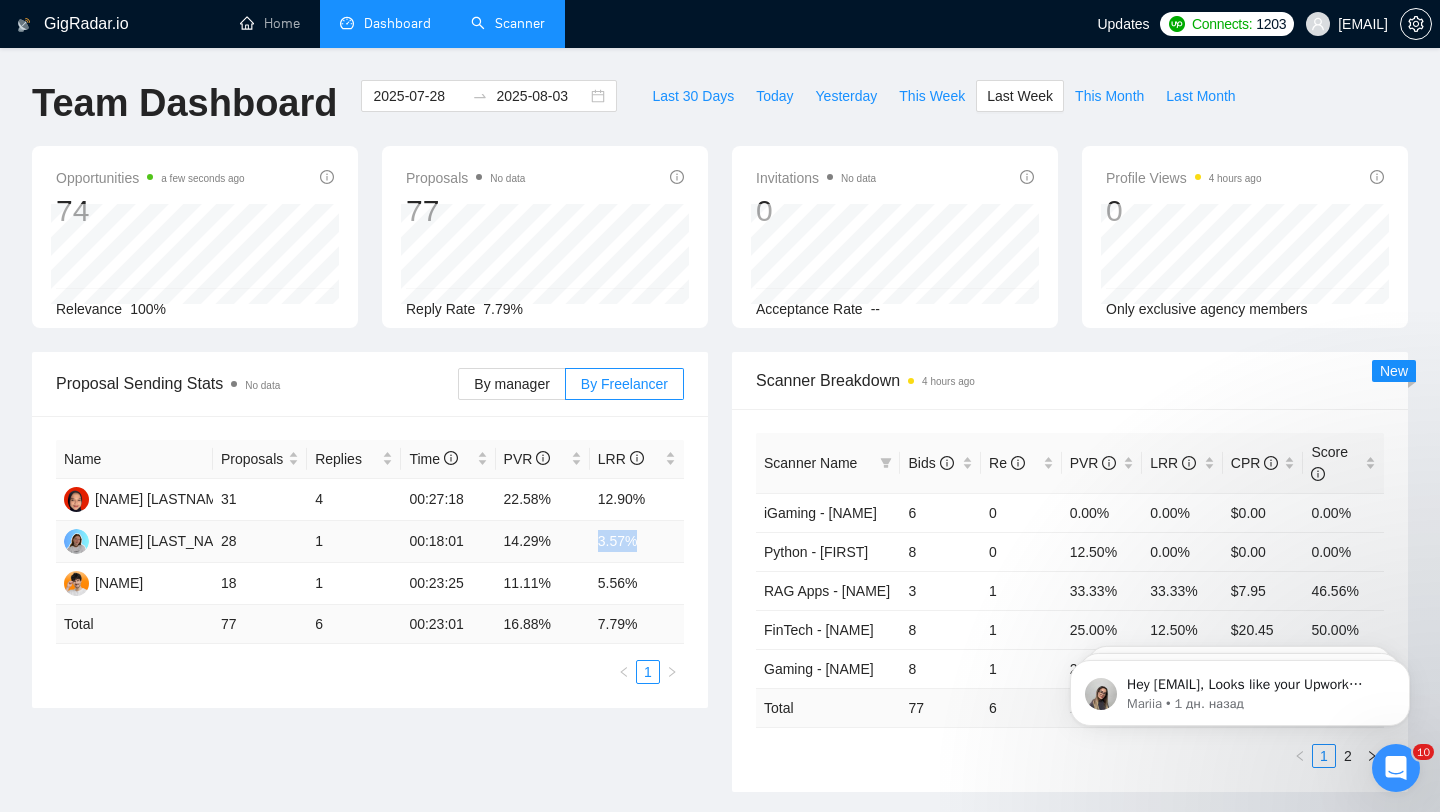 drag, startPoint x: 595, startPoint y: 542, endPoint x: 652, endPoint y: 543, distance: 57.00877 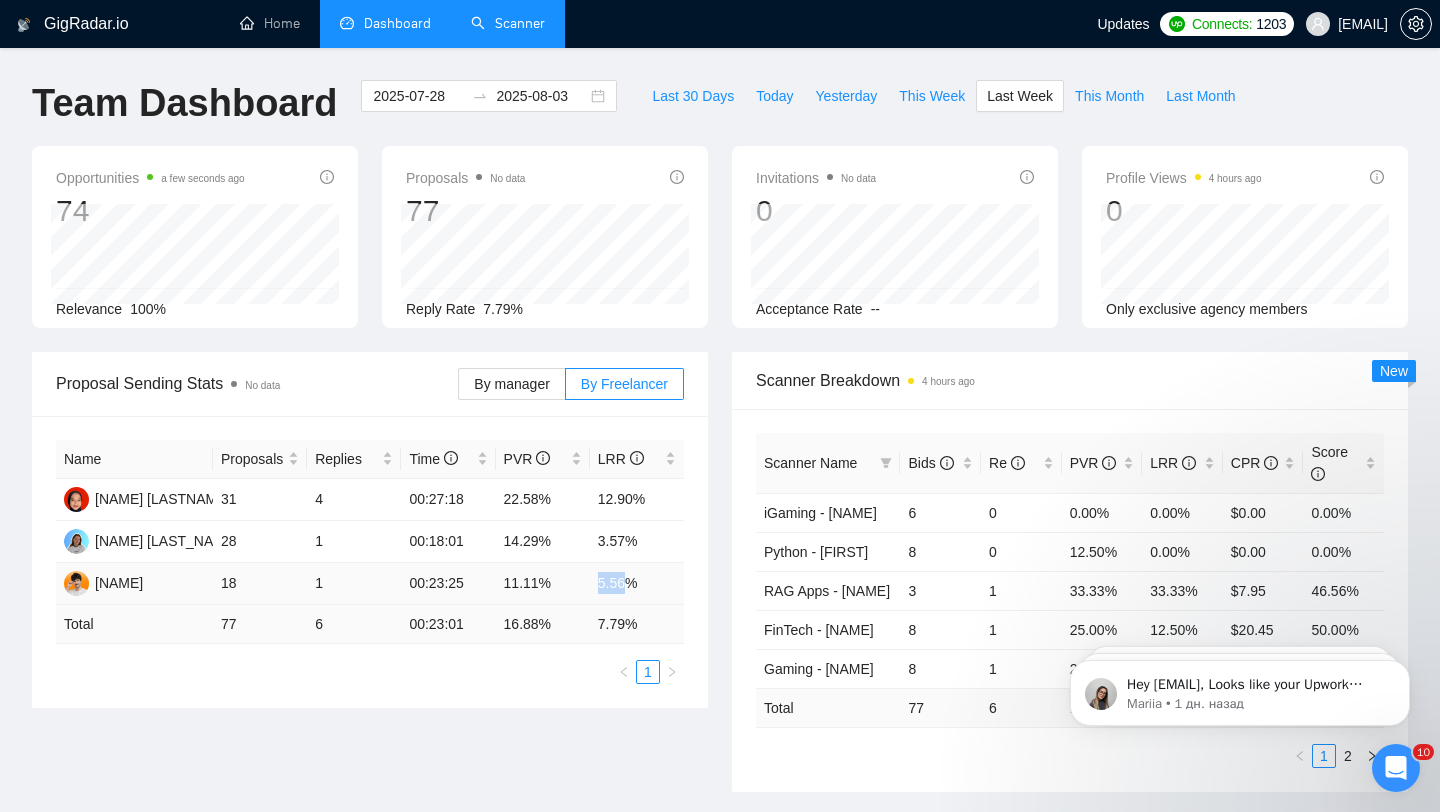 drag, startPoint x: 581, startPoint y: 591, endPoint x: 632, endPoint y: 588, distance: 51.088158 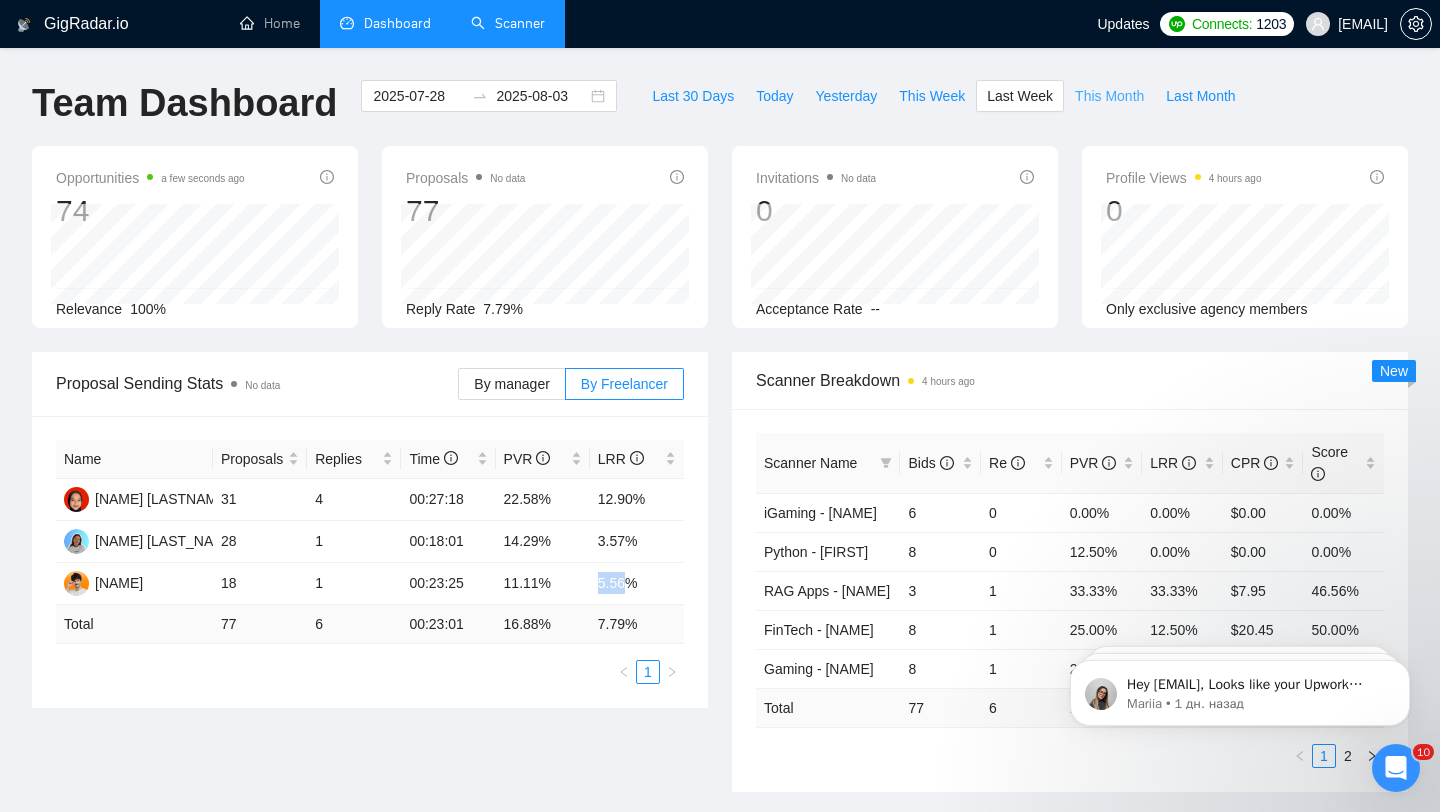 click on "This Month" at bounding box center [1109, 96] 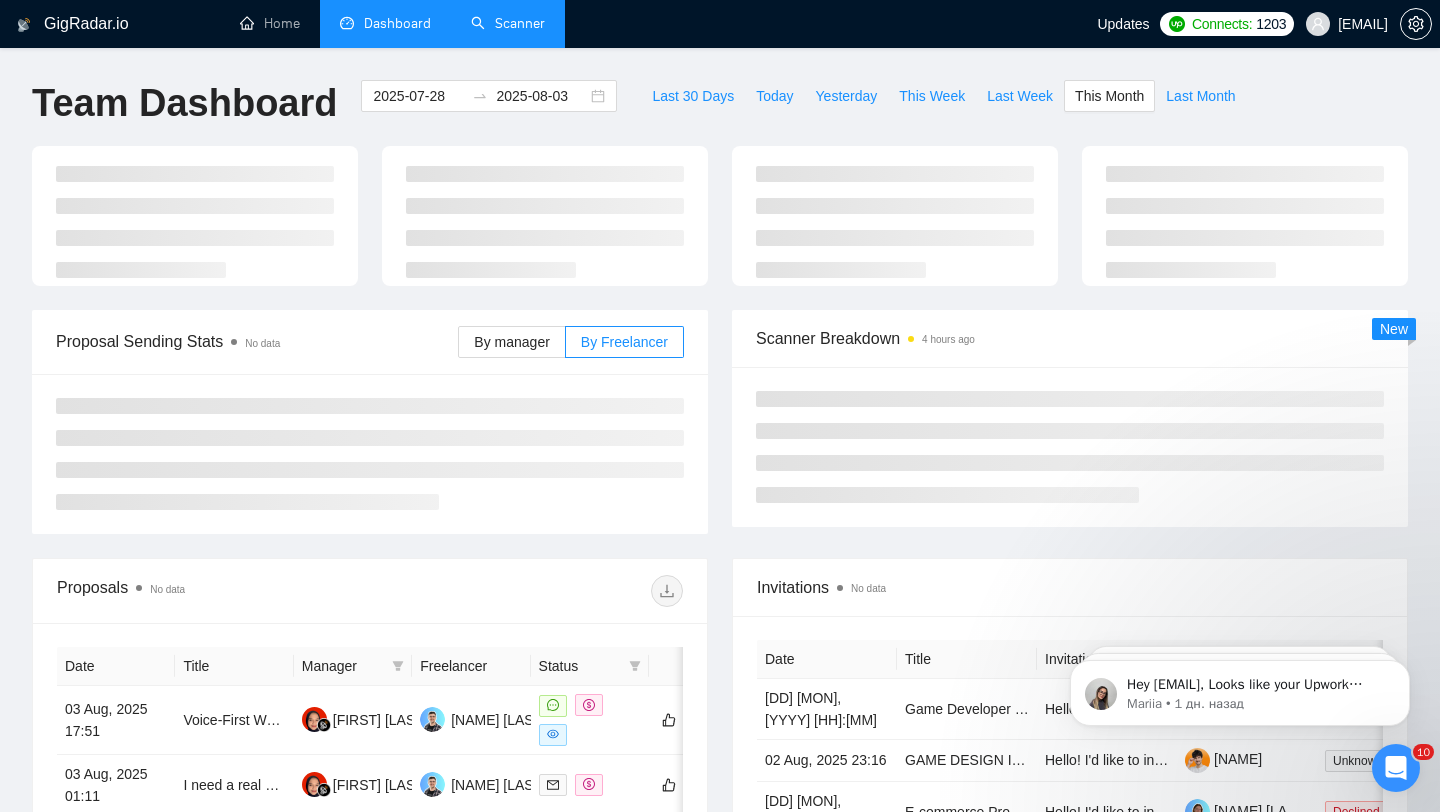 type on "2025-08-01" 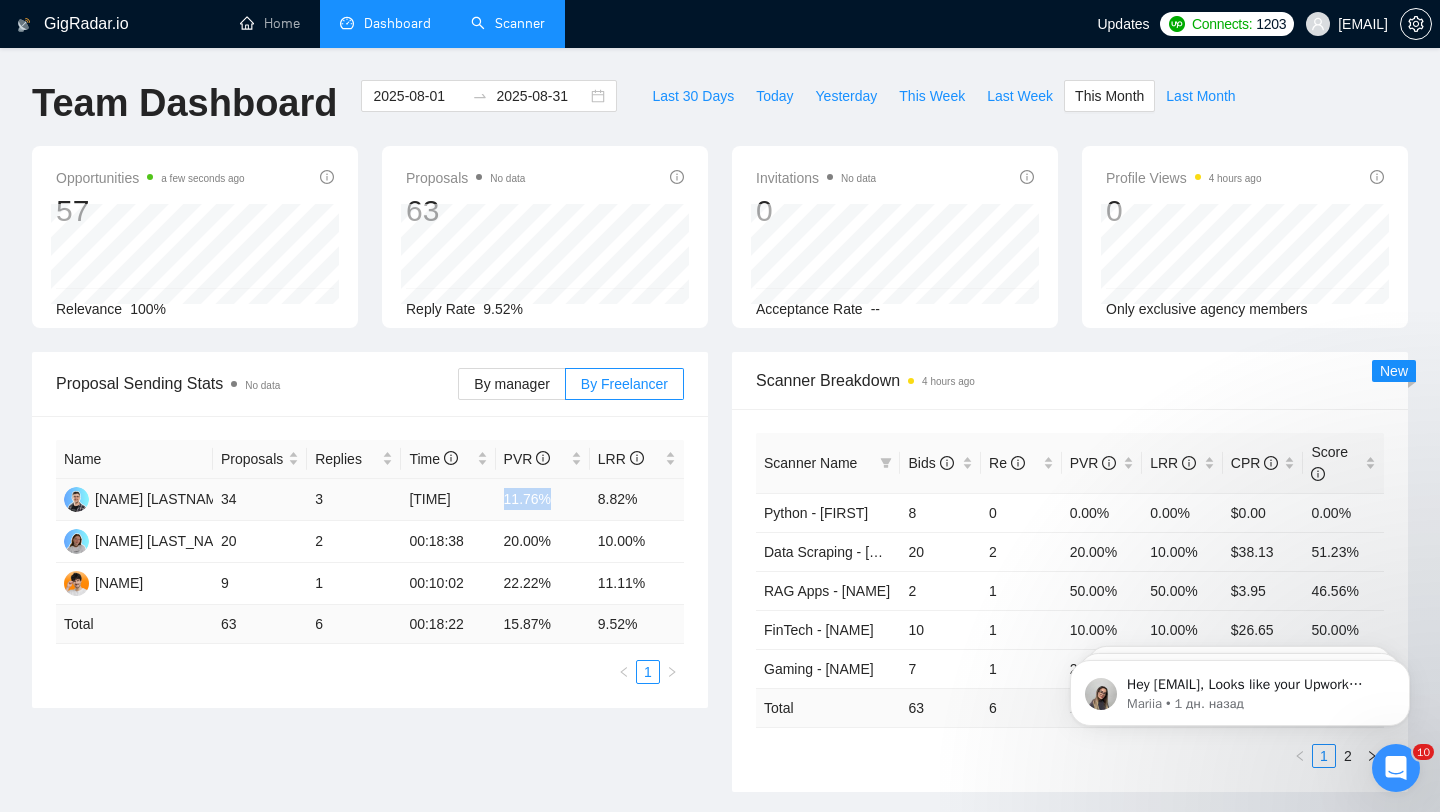 drag, startPoint x: 497, startPoint y: 505, endPoint x: 579, endPoint y: 502, distance: 82.05486 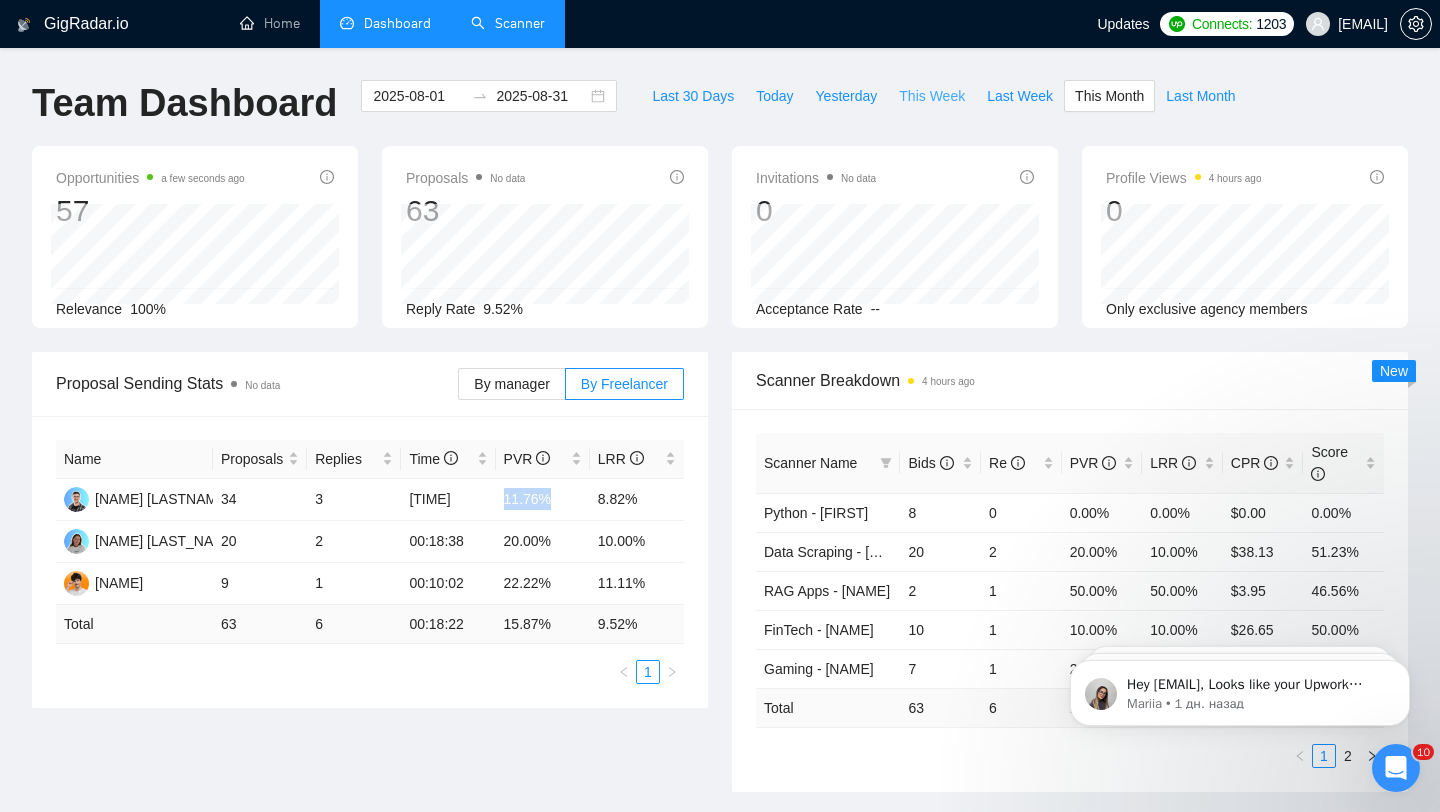 click on "This Week" at bounding box center [932, 96] 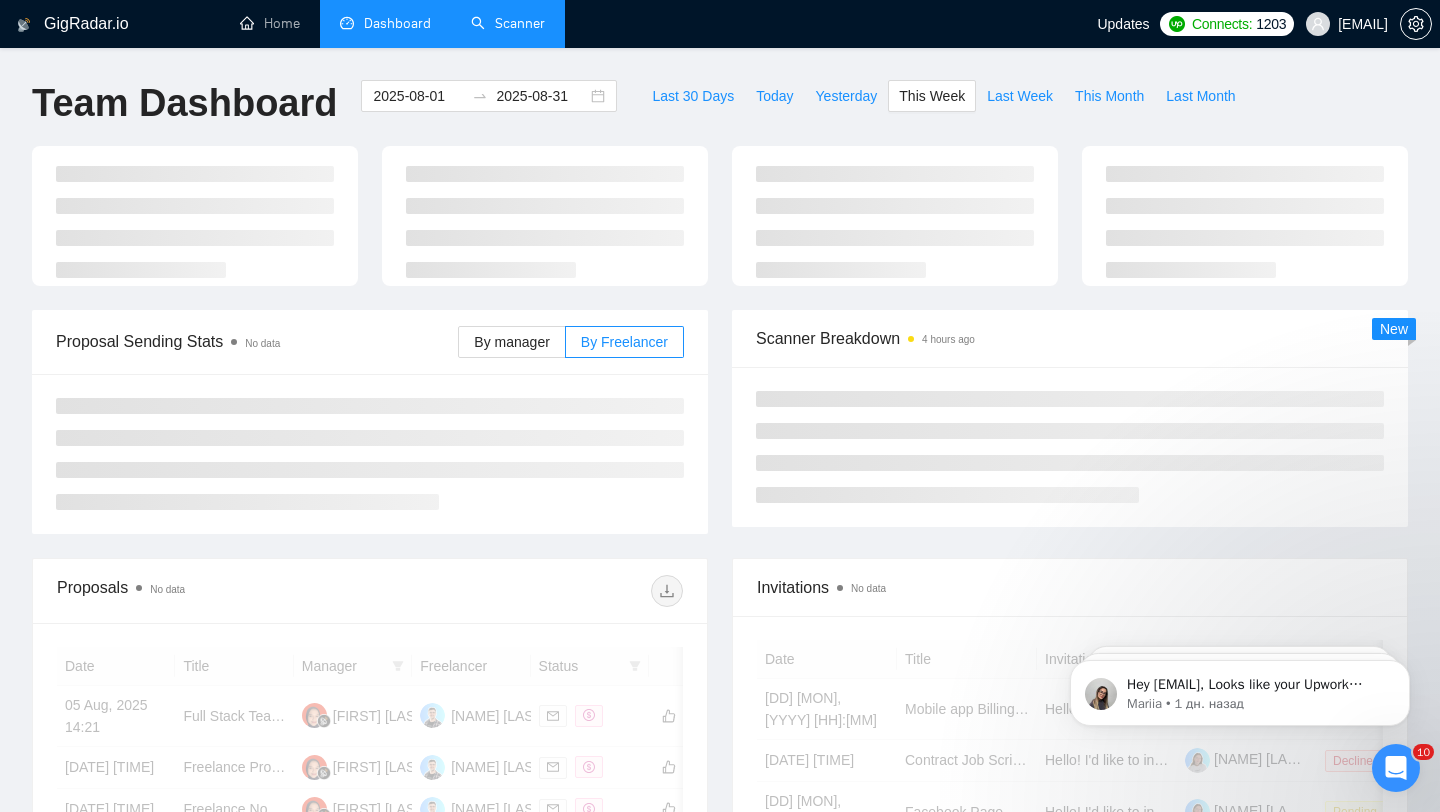type on "2025-08-04" 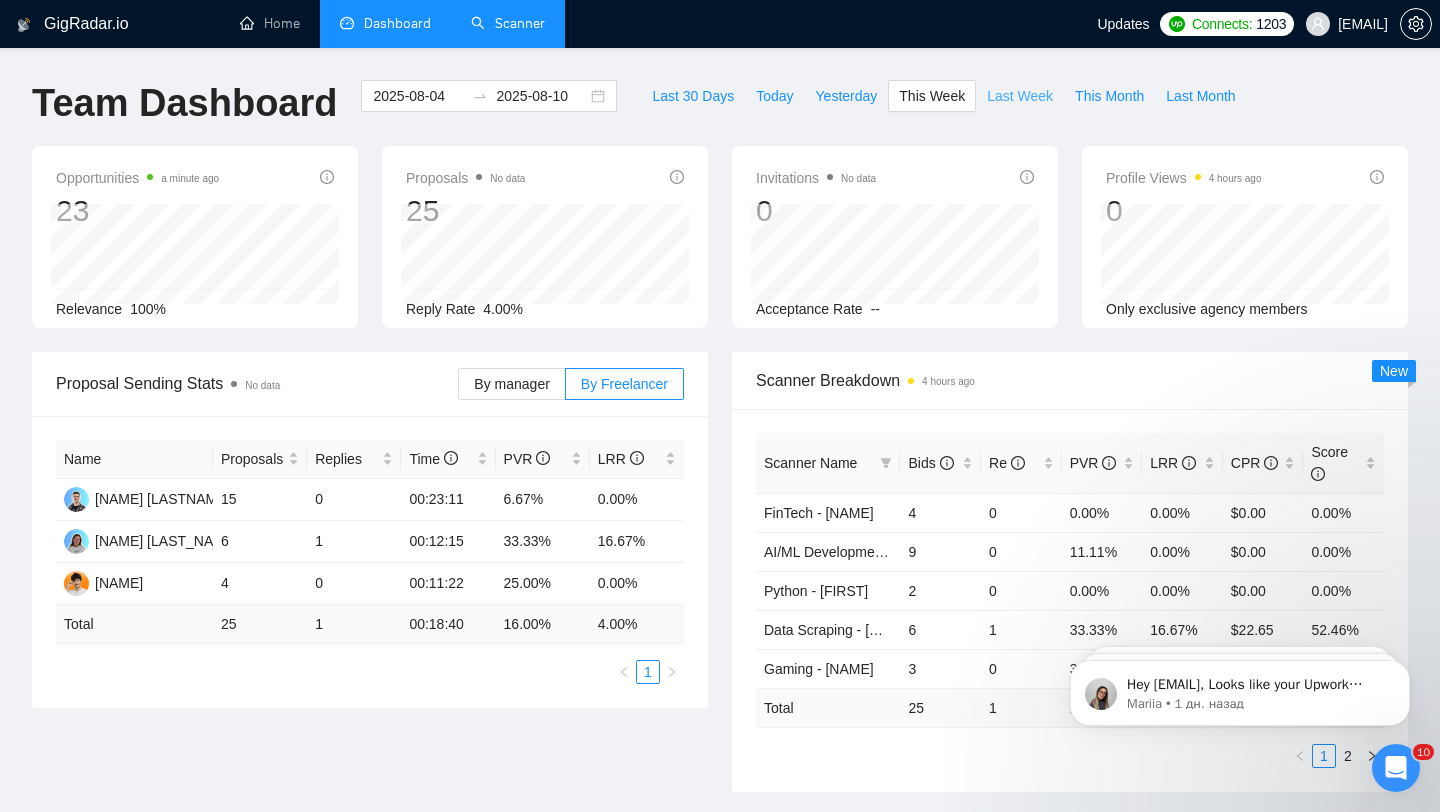 click on "Last Week" at bounding box center [1020, 96] 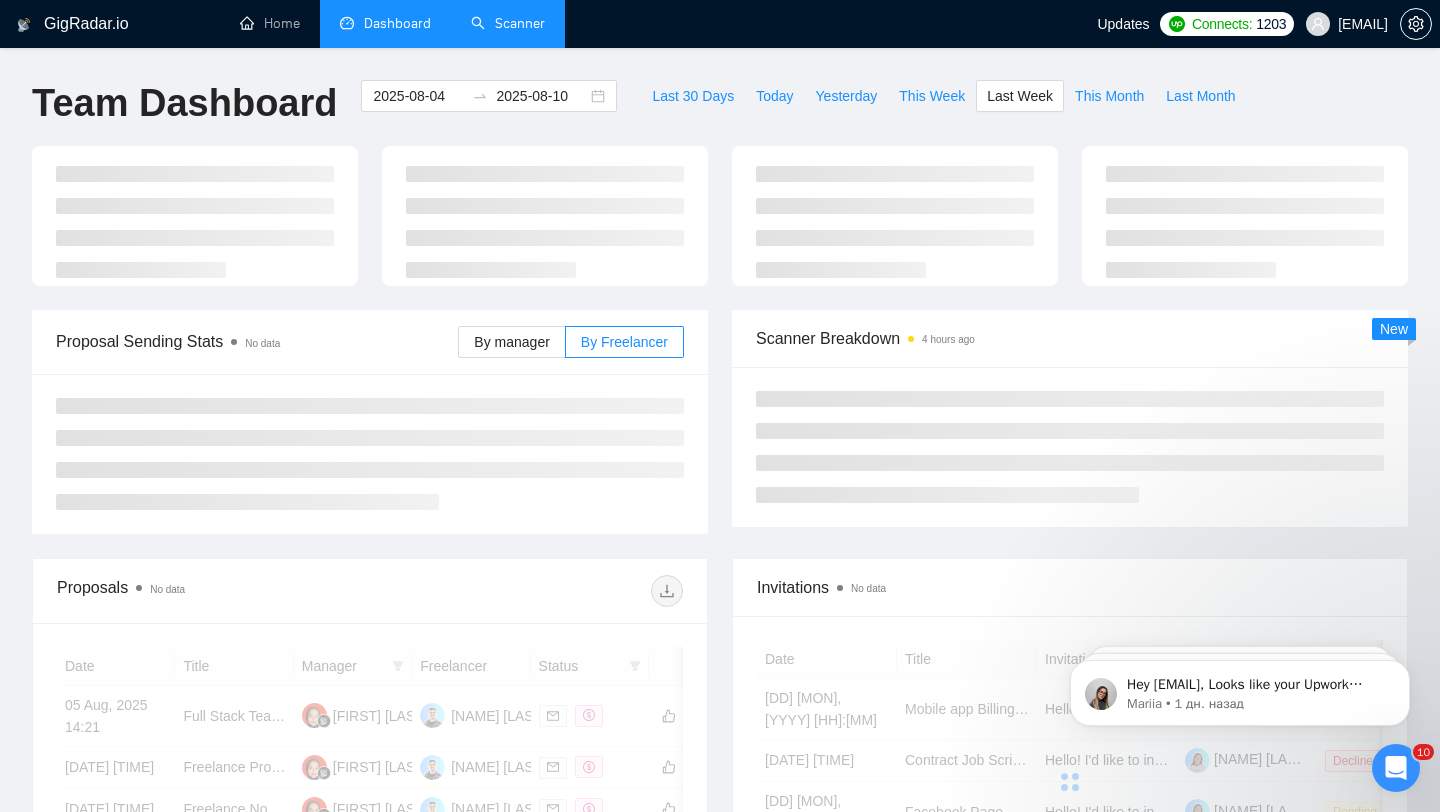 type on "2025-07-28" 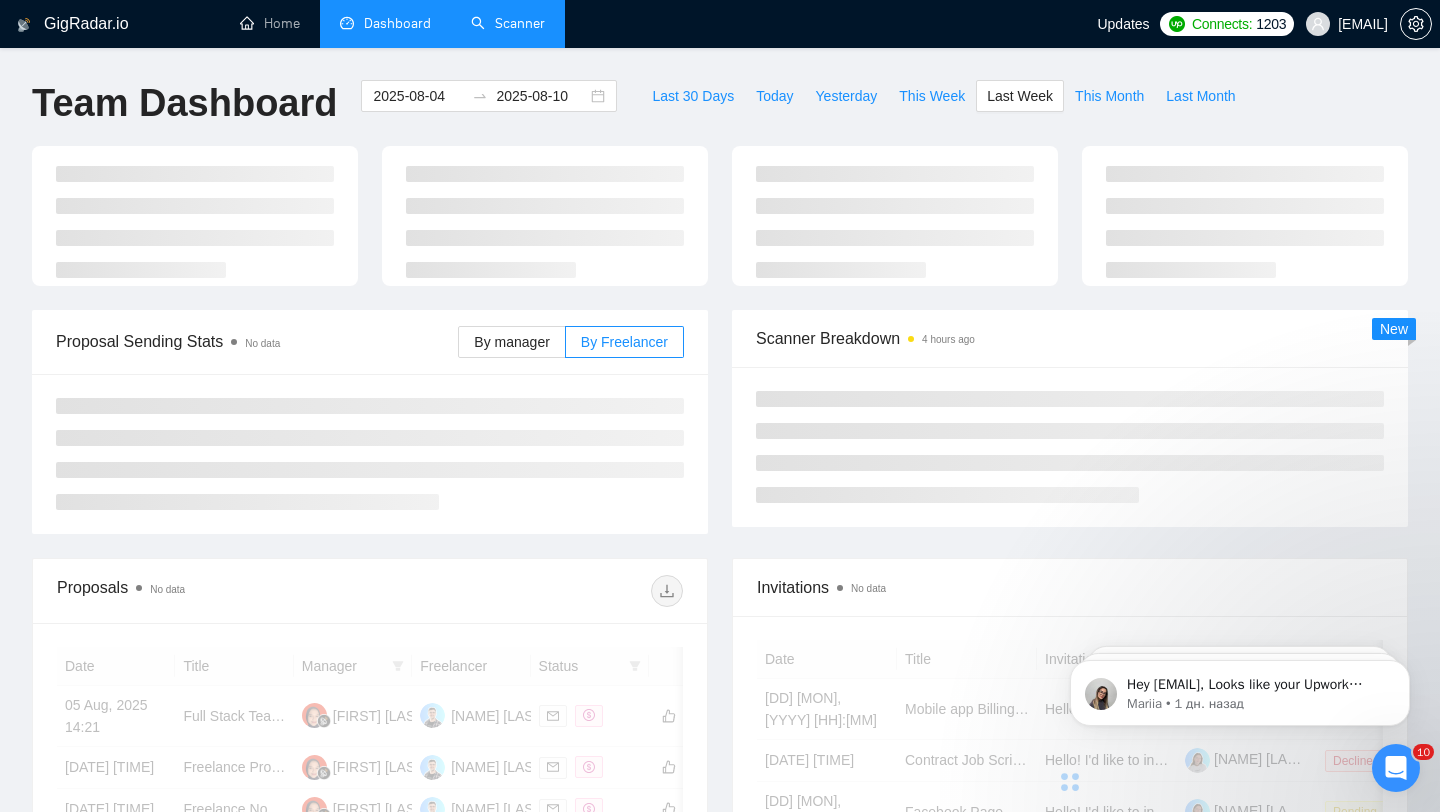 type on "2025-08-03" 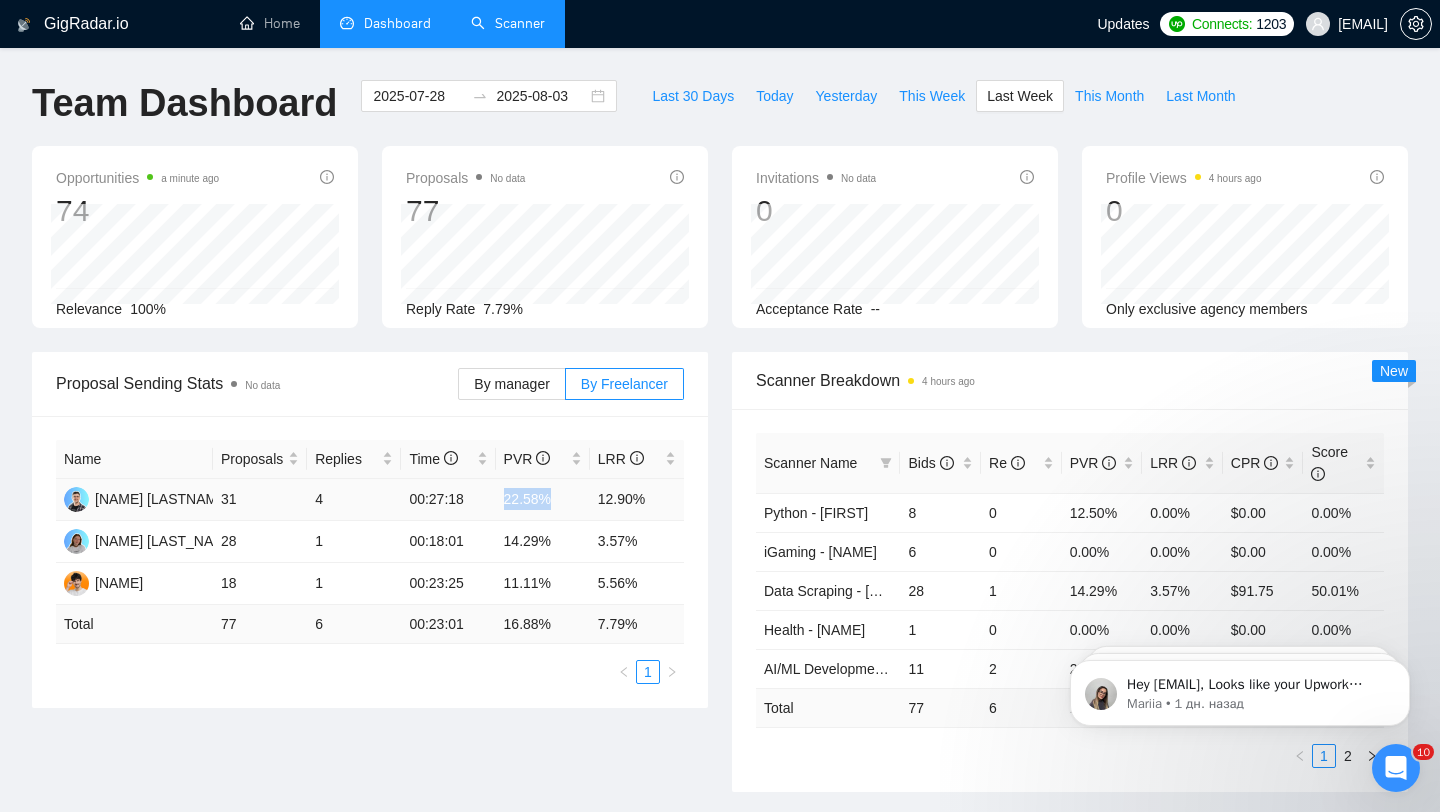 drag, startPoint x: 498, startPoint y: 499, endPoint x: 551, endPoint y: 499, distance: 53 